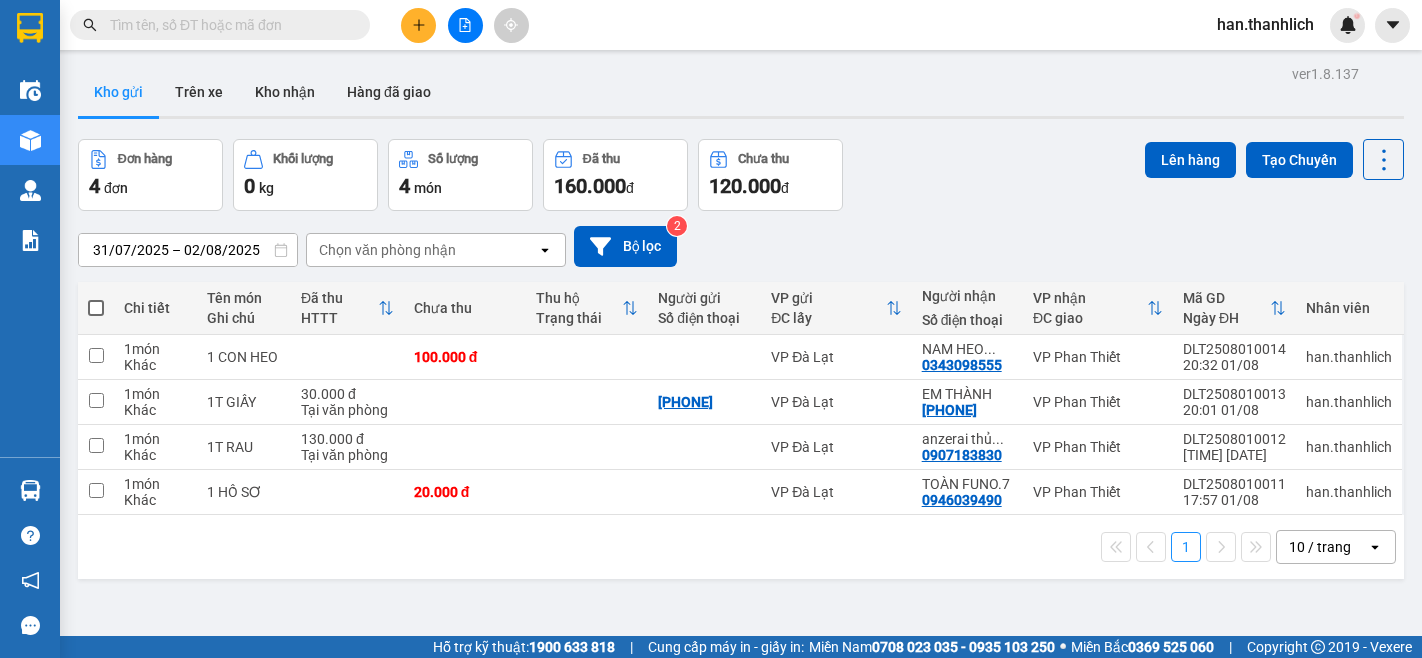 scroll, scrollTop: 0, scrollLeft: 0, axis: both 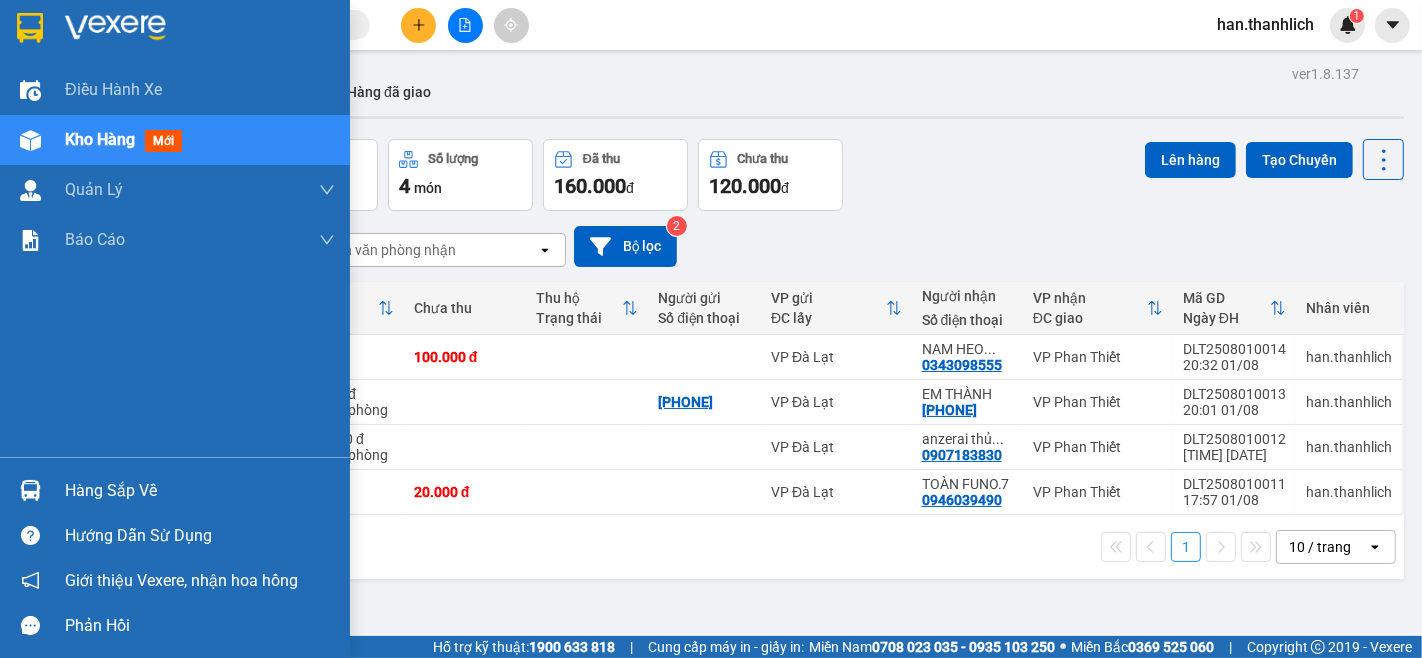 click on "Hàng sắp về" at bounding box center (200, 491) 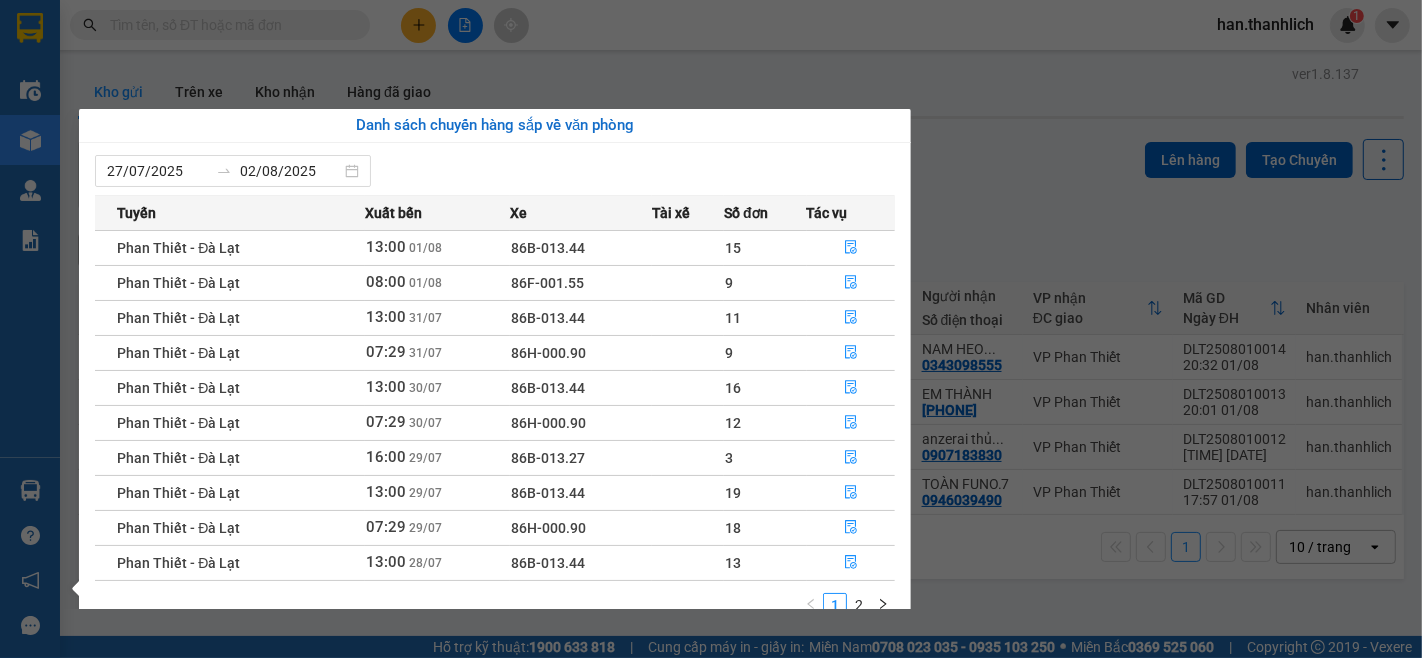 click on "Kết quả tìm kiếm ( 0 )  Bộ lọc  No Data han.thanhlich 1     Điều hành xe     Kho hàng mới     Quản Lý Quản lý chuyến Quản lý khách hàng mới     Báo cáo Báo cáo dòng tiền (nhân viên) Doanh số tạo đơn theo VP gửi (nhân viên) Hàng sắp về Hướng dẫn sử dụng Giới thiệu Vexere, nhận hoa hồng Phản hồi Phần mềm hỗ trợ bạn tốt chứ? ver  1.8.137 Kho gửi Trên xe Kho nhận Hàng đã giao Đơn hàng 4 đơn Khối lượng 0 kg Số lượng 4 món Đã thu 160.000  đ Chưa thu 120.000  đ Lên hàng Tạo Chuyến 31/07/2025 – 02/08/2025 Press the down arrow key to interact with the calendar and select a date. Press the escape button to close the calendar. Selected date range is from 31/07/2025 to 02/08/2025. Chọn văn phòng nhận open Bộ lọc 2 Chi tiết Tên món Ghi chú Đã thu HTTT Chưa thu Thu hộ Trạng thái Người gửi Số điện thoại VP gửi ĐC lấy Người nhận Số điện thoại 1 1" at bounding box center (711, 329) 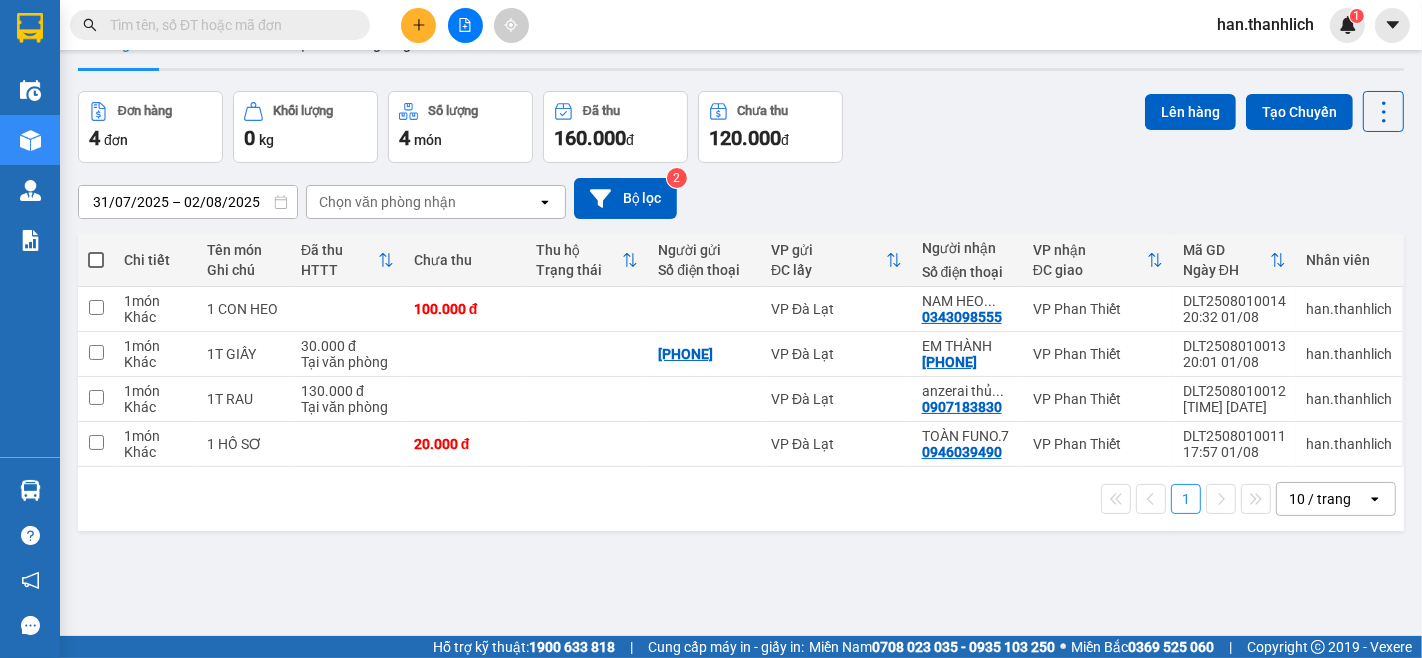 scroll, scrollTop: 92, scrollLeft: 0, axis: vertical 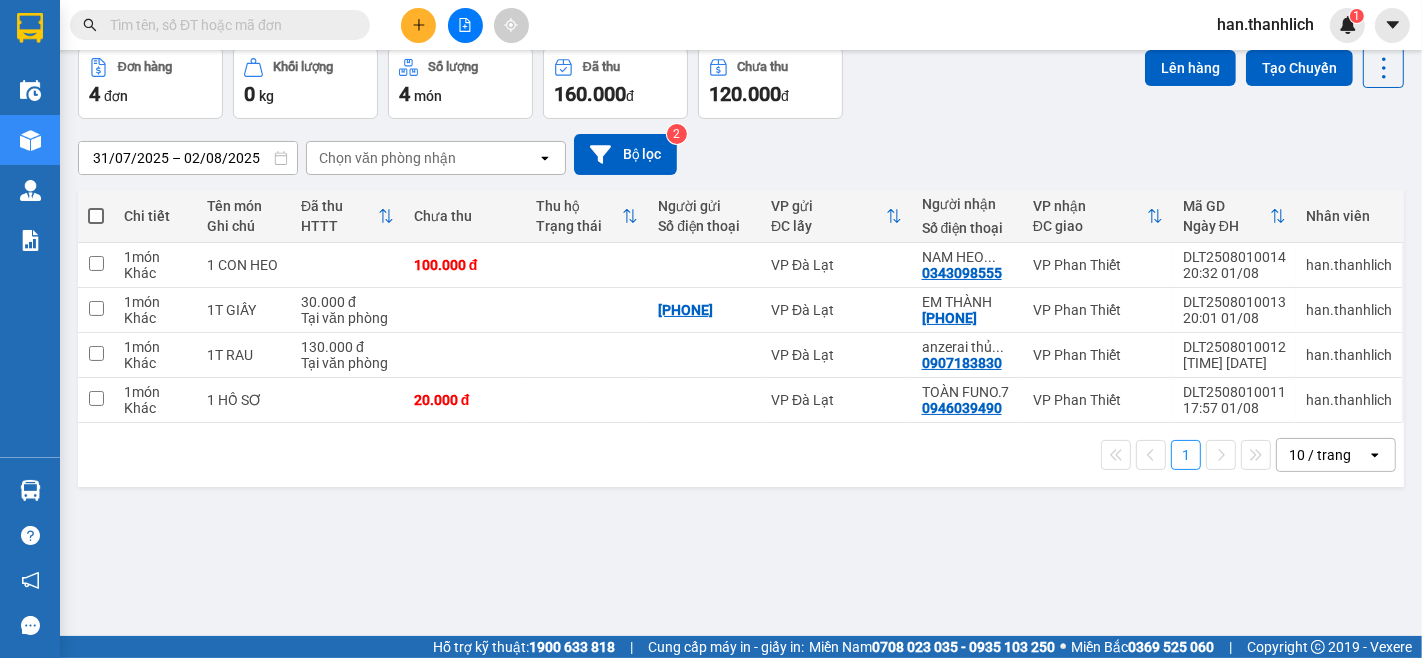 click at bounding box center (96, 216) 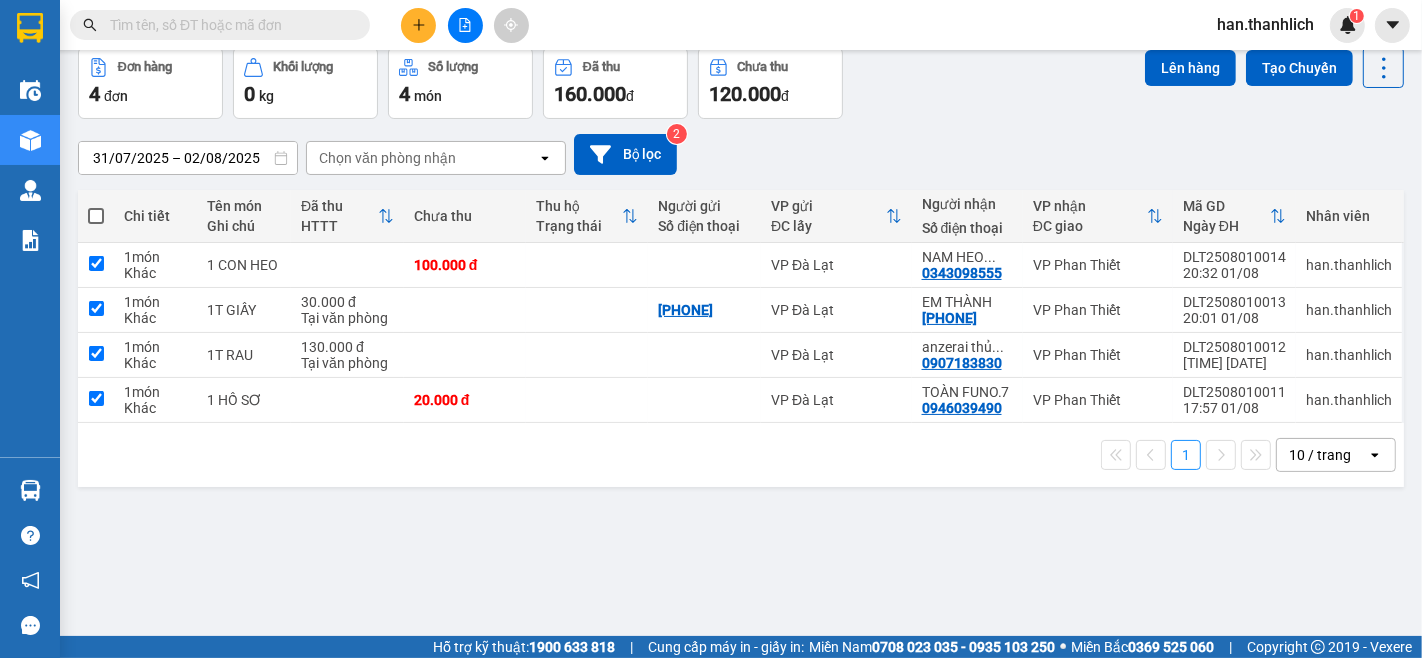 checkbox on "true" 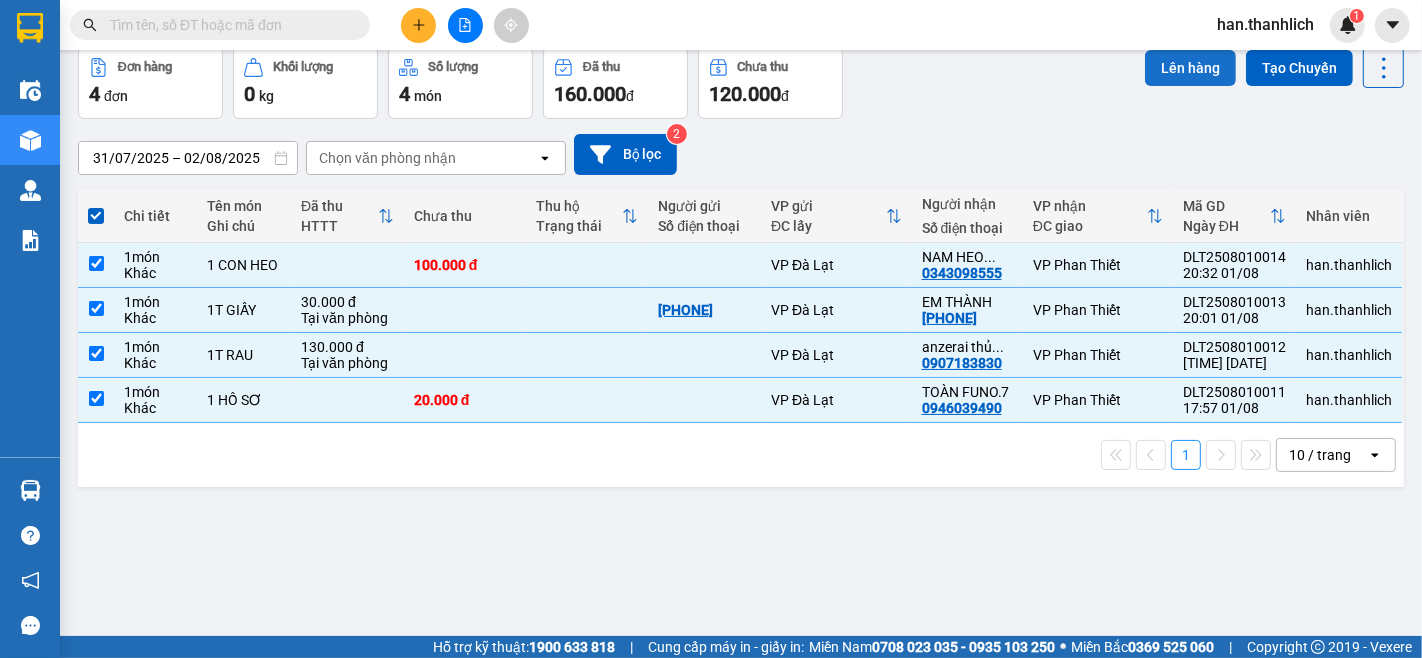 click on "Lên hàng" at bounding box center [1190, 68] 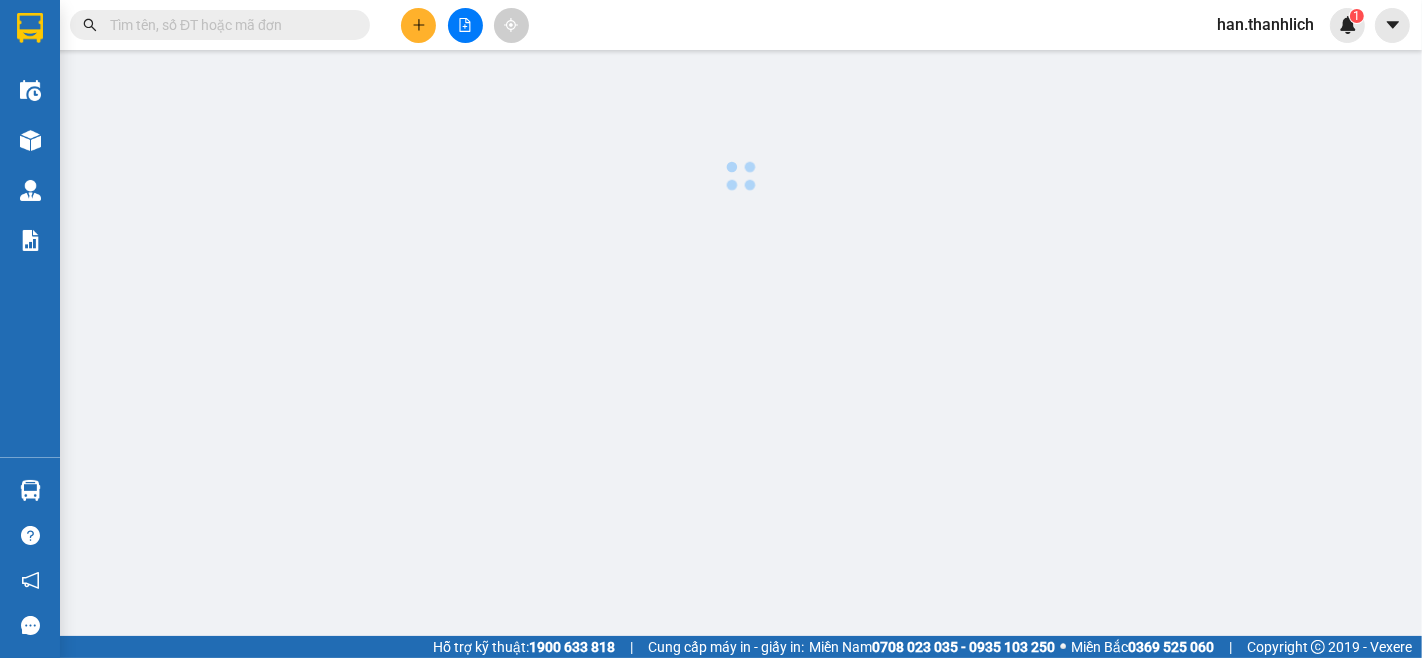 scroll, scrollTop: 0, scrollLeft: 0, axis: both 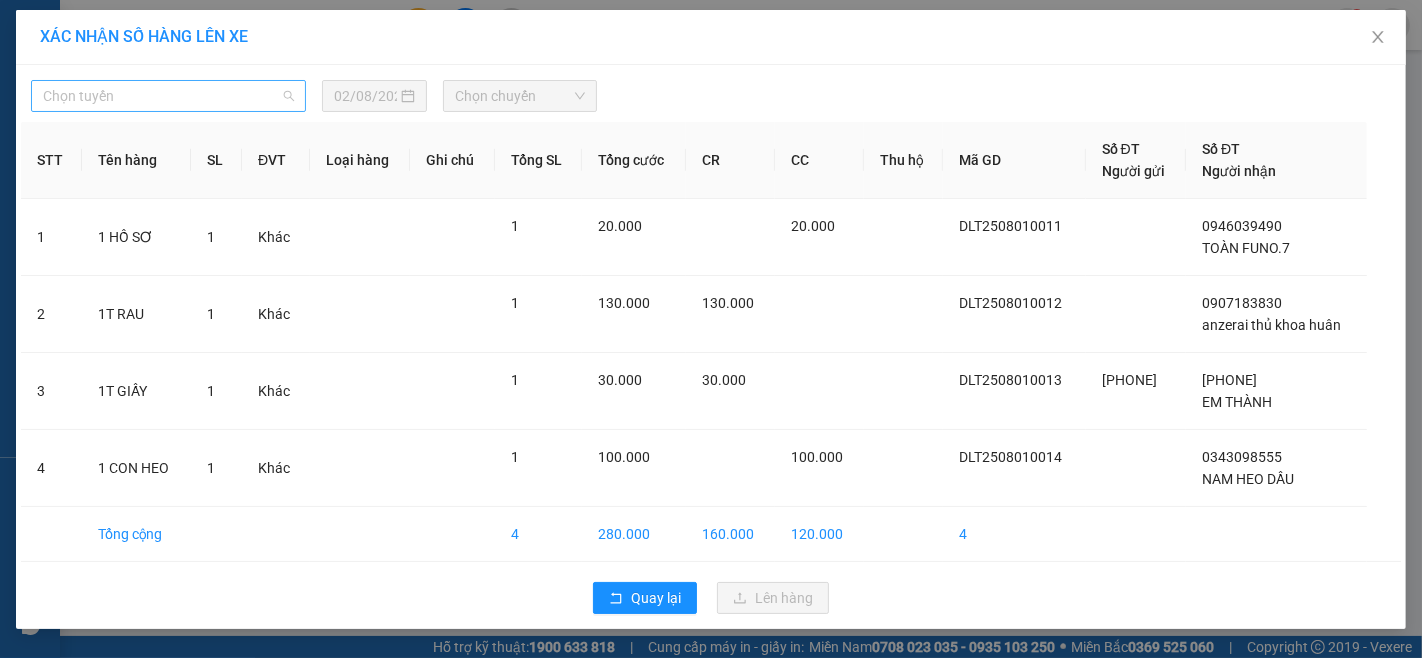 click on "Chọn tuyến" at bounding box center [168, 96] 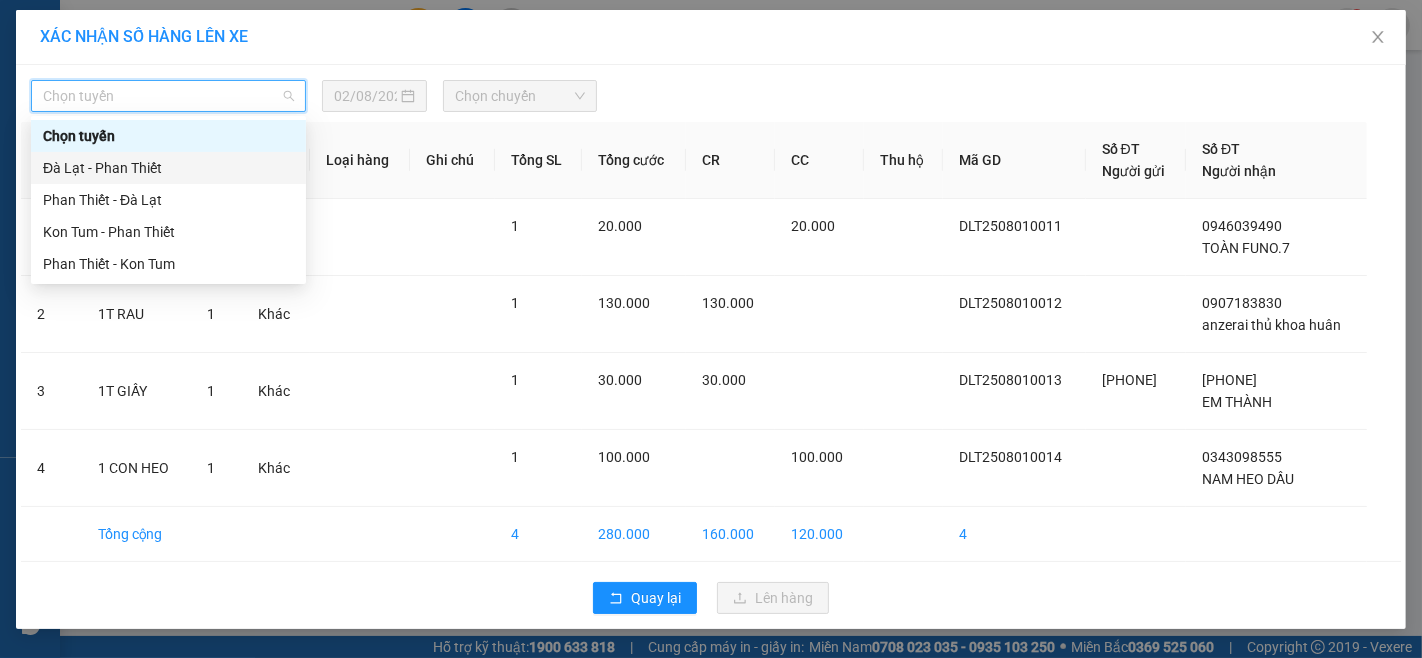 click on "Đà Lạt - Phan Thiết" at bounding box center (168, 168) 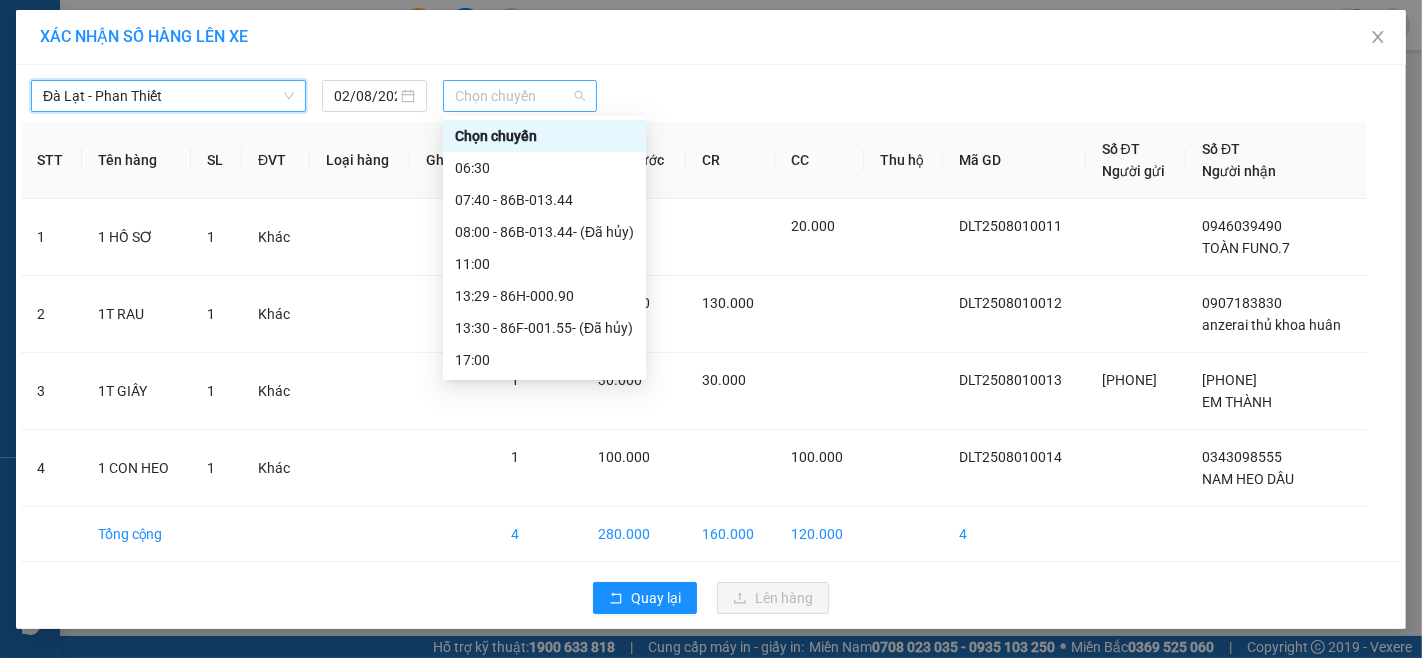 click on "Chọn chuyến" at bounding box center [520, 96] 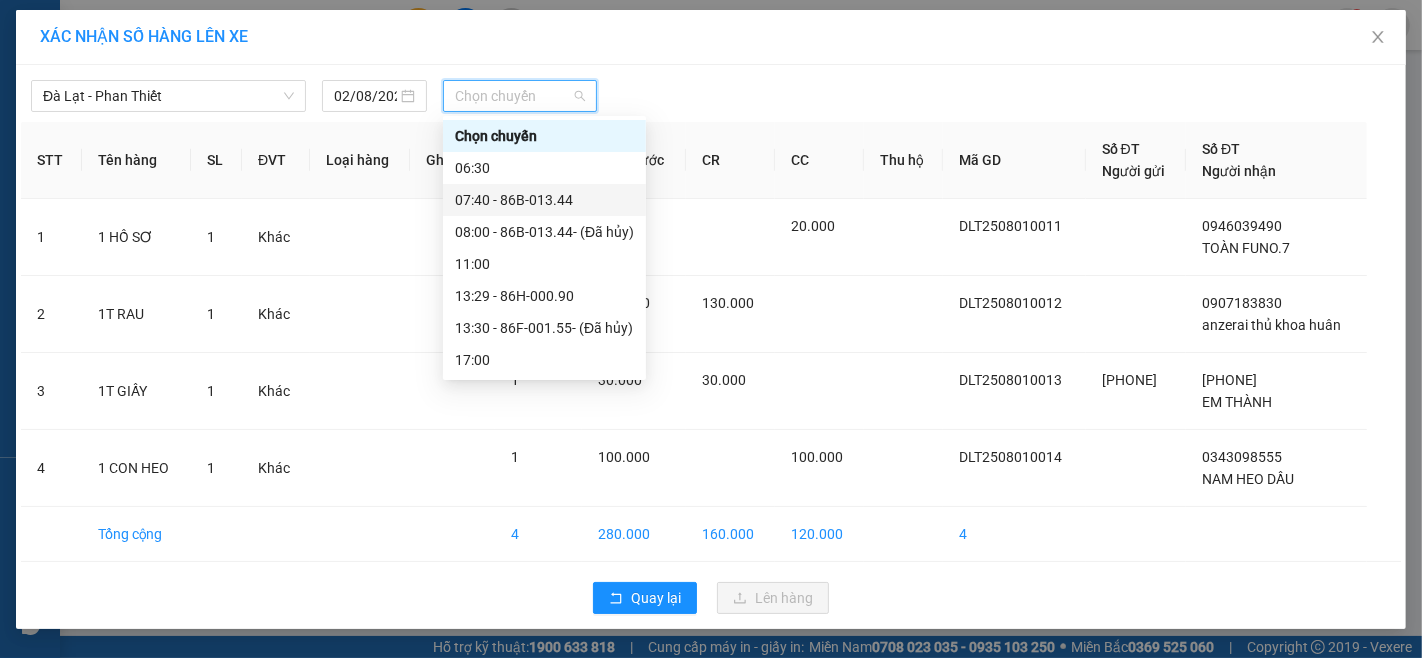 click on "07:40     - 86B-013.44" at bounding box center (544, 200) 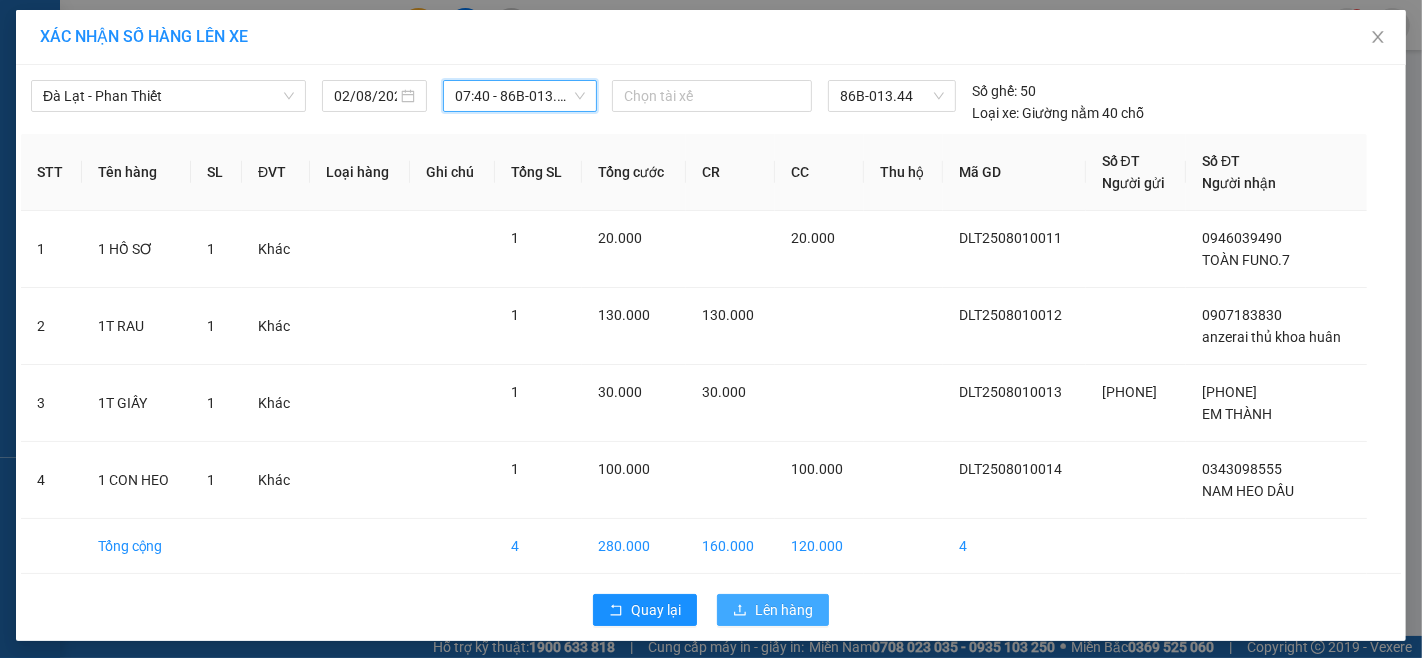 click on "Lên hàng" at bounding box center (784, 610) 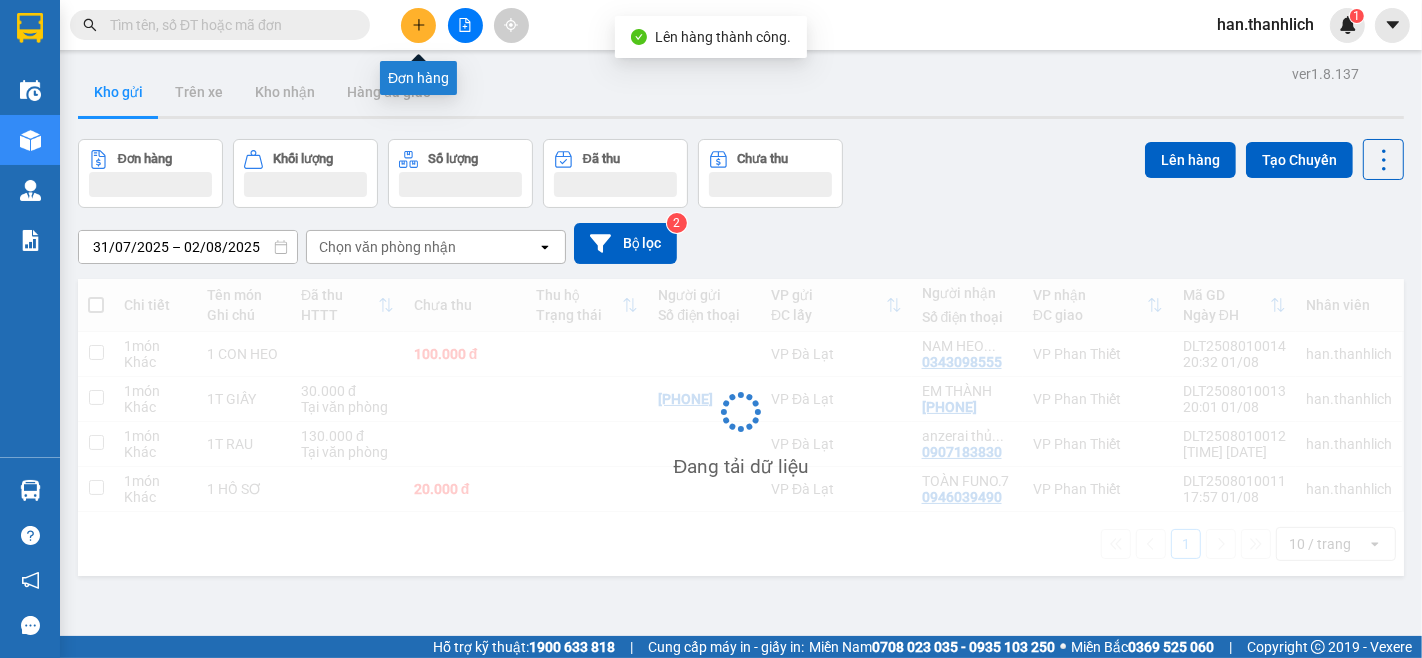 click 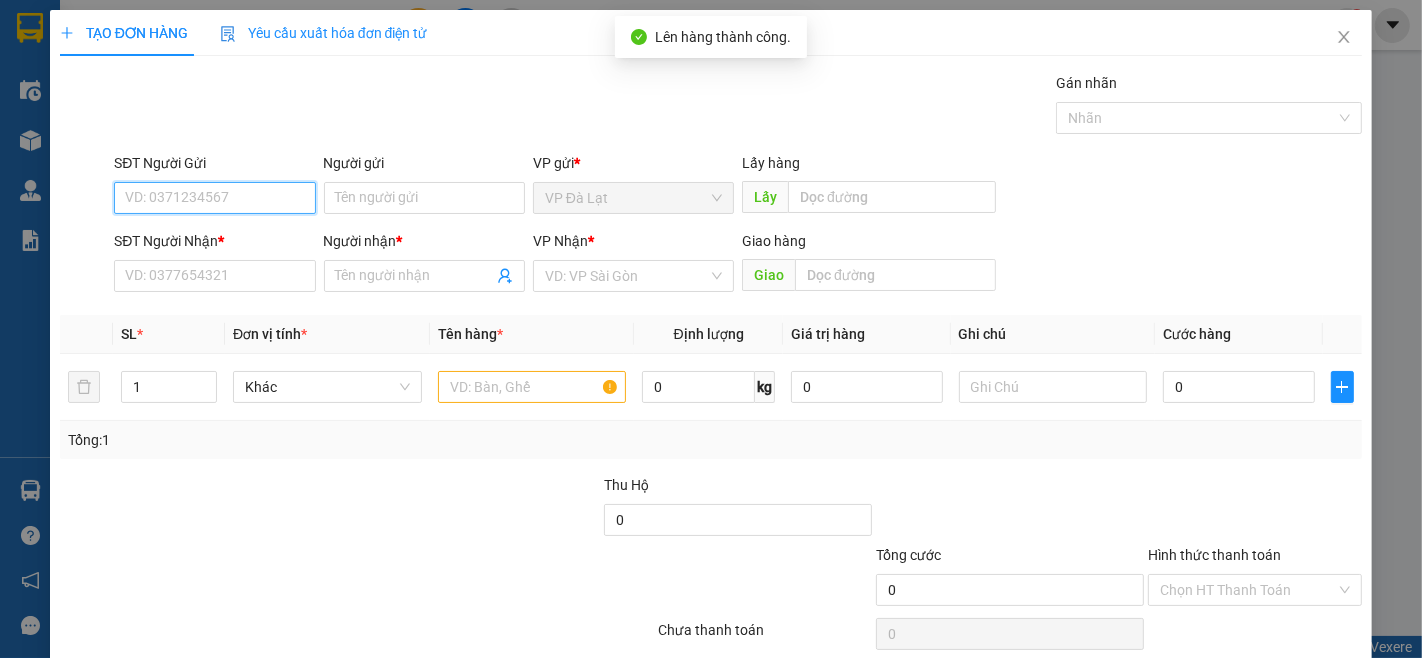 click on "SĐT Người Gửi" at bounding box center (214, 198) 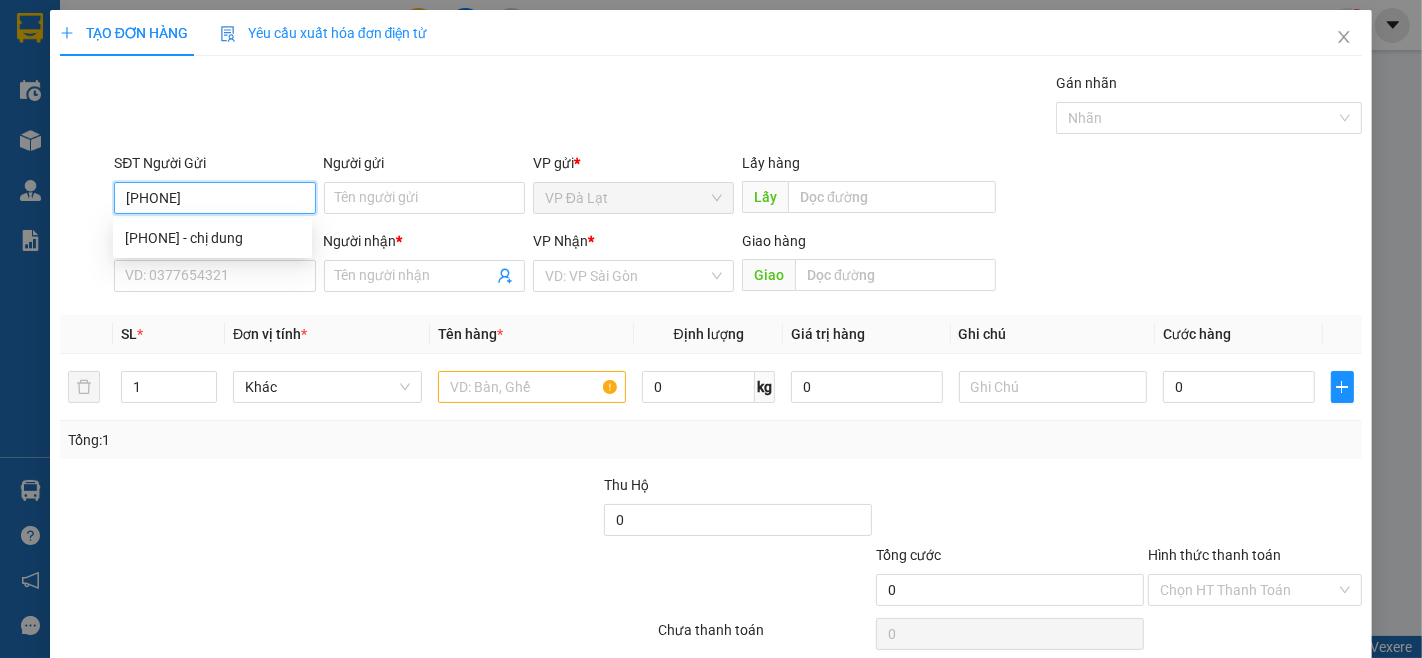 type on "[PHONE]" 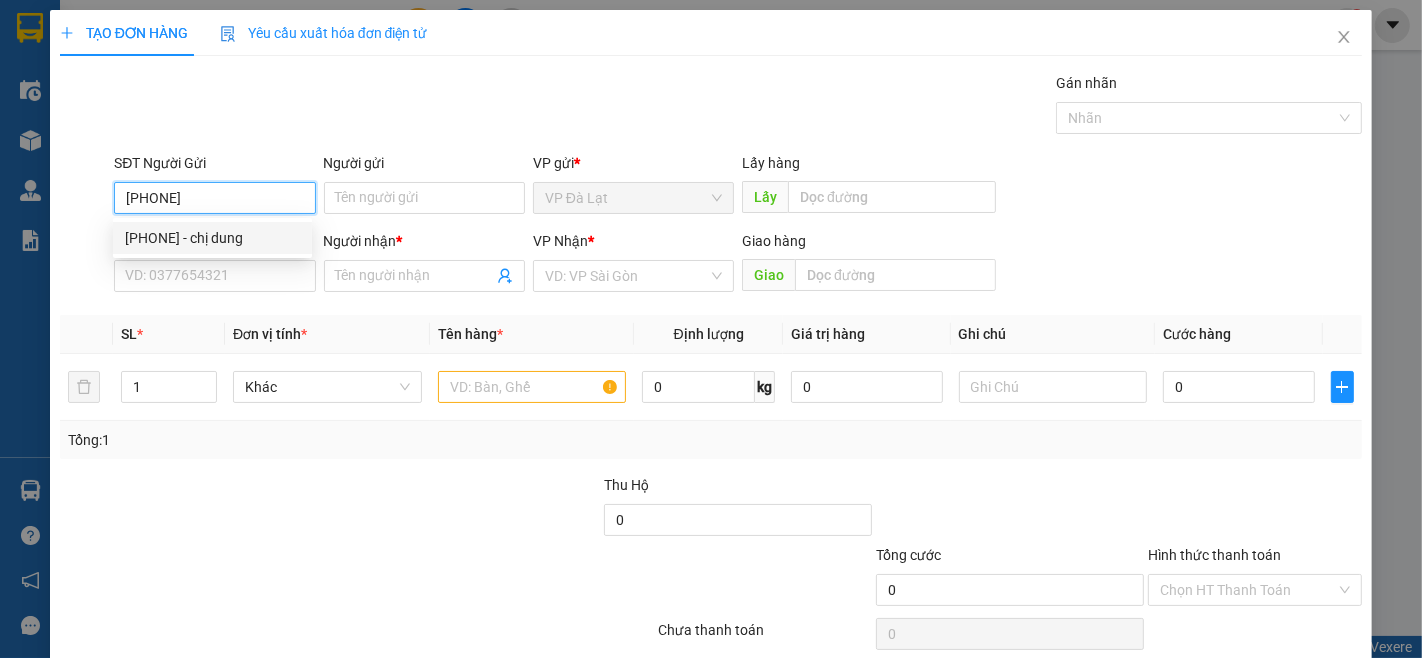 click on "[PHONE] - chị dung" at bounding box center (212, 238) 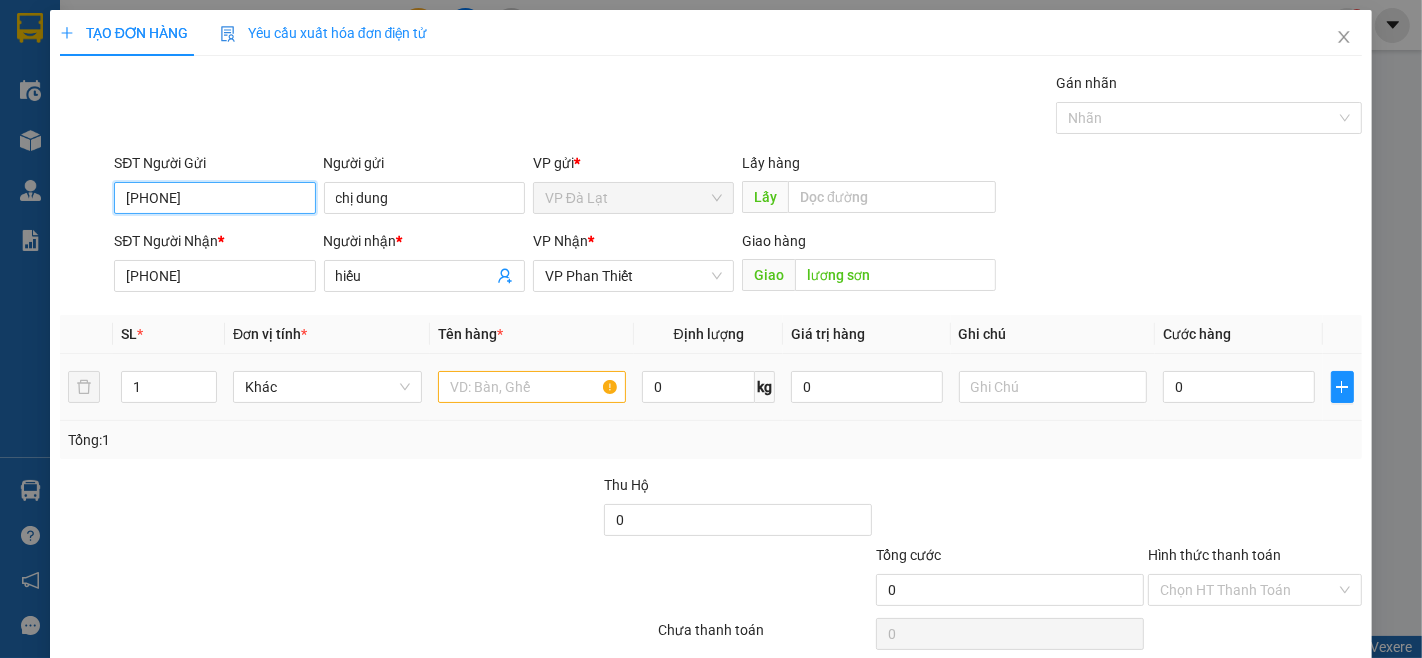 type on "[PHONE]" 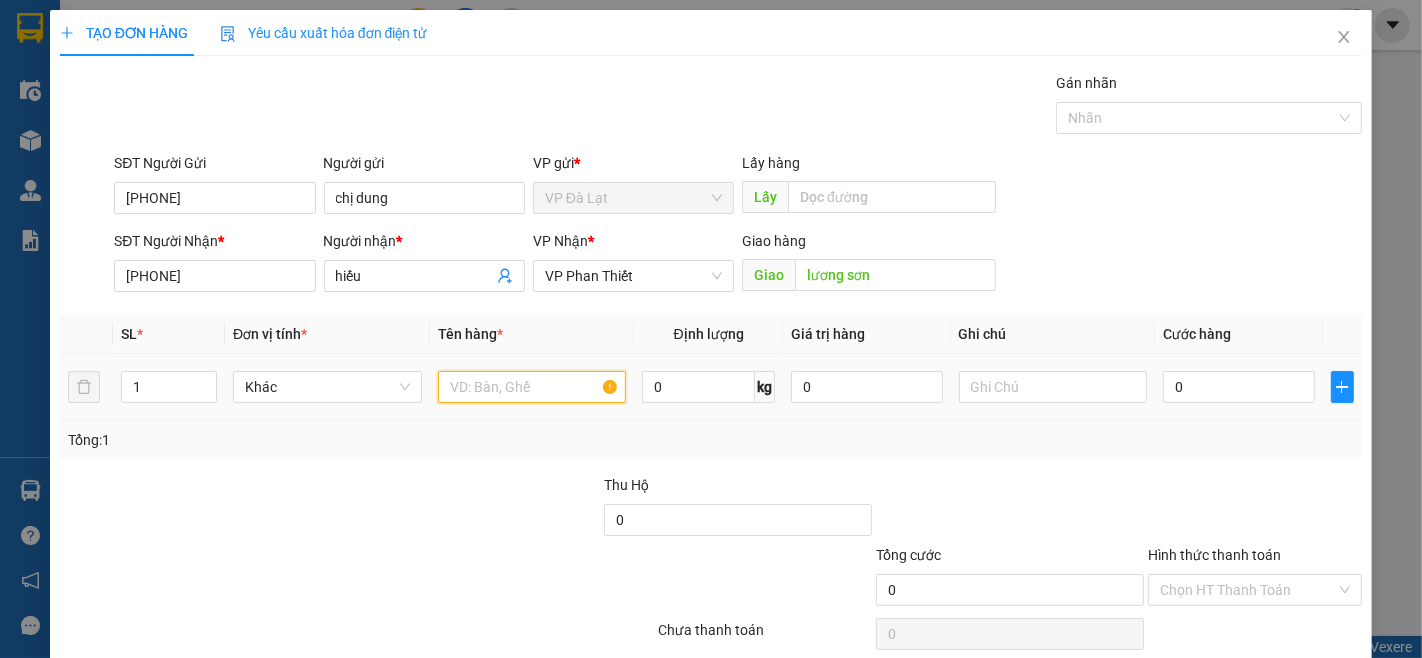 click at bounding box center [532, 387] 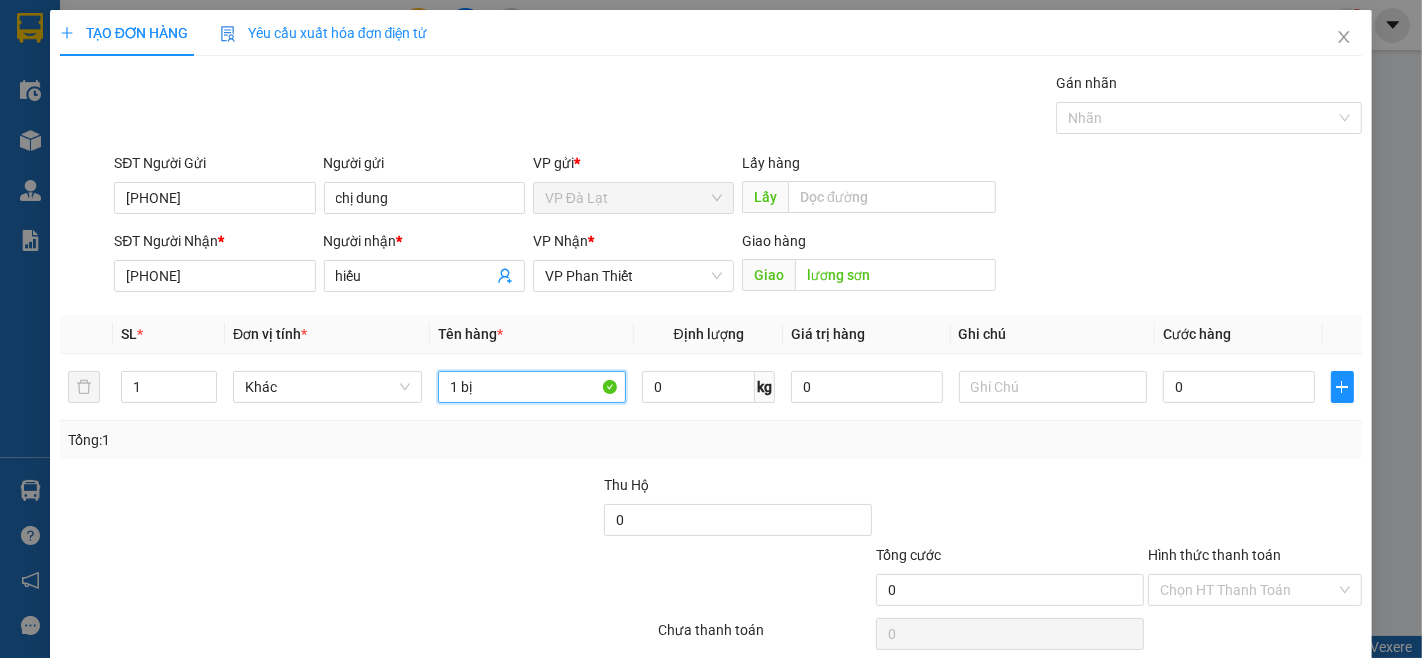 type on "1 bị" 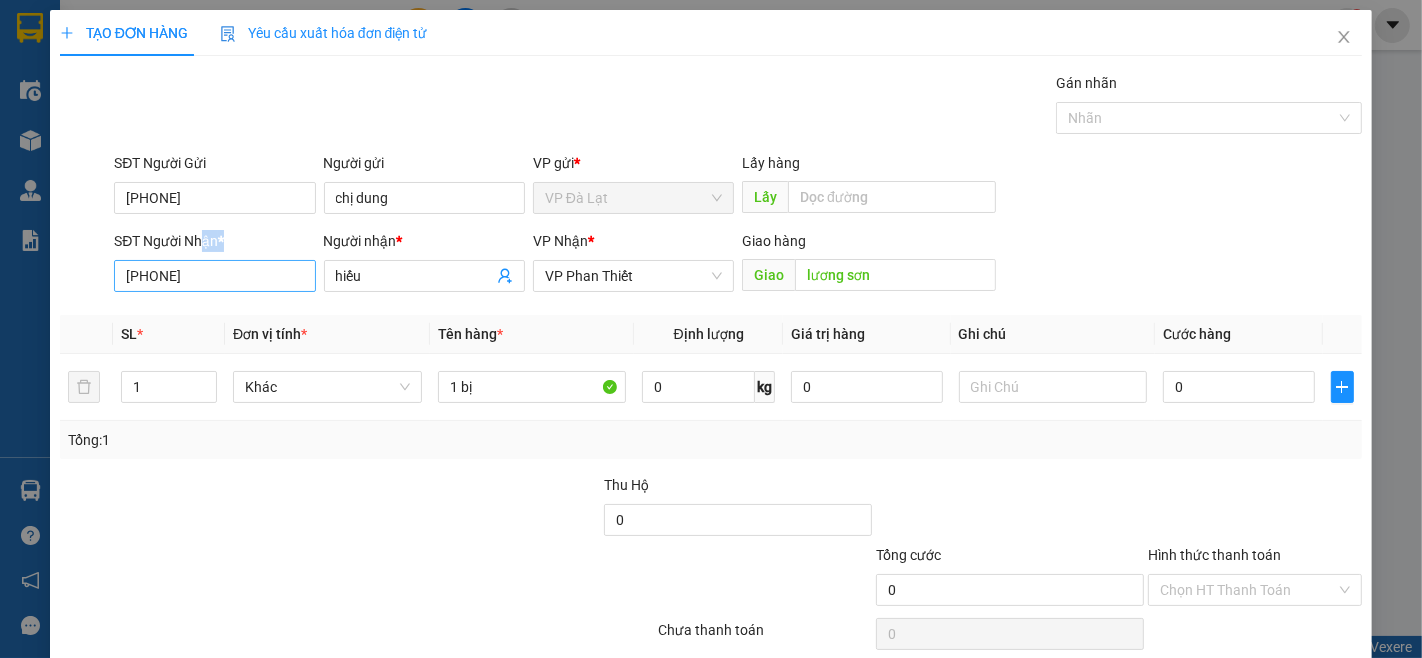 drag, startPoint x: 201, startPoint y: 253, endPoint x: 188, endPoint y: 271, distance: 22.203604 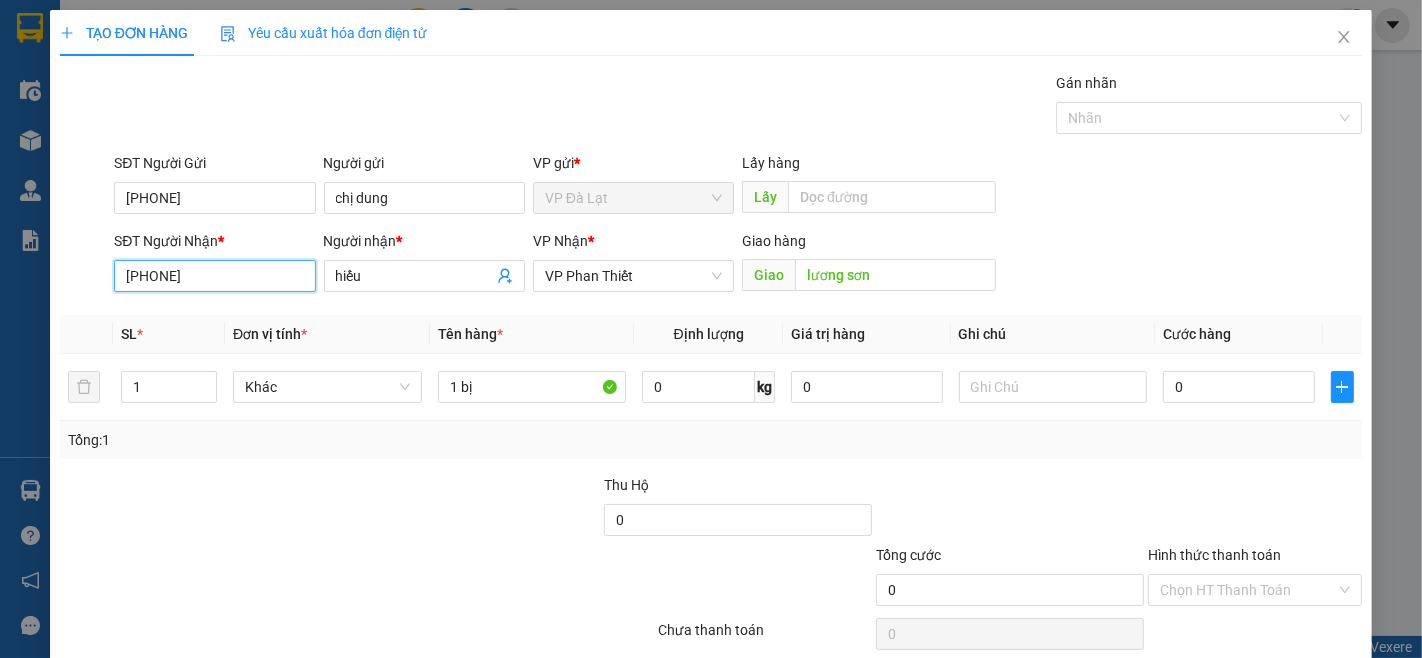 click on "[PHONE]" at bounding box center (214, 276) 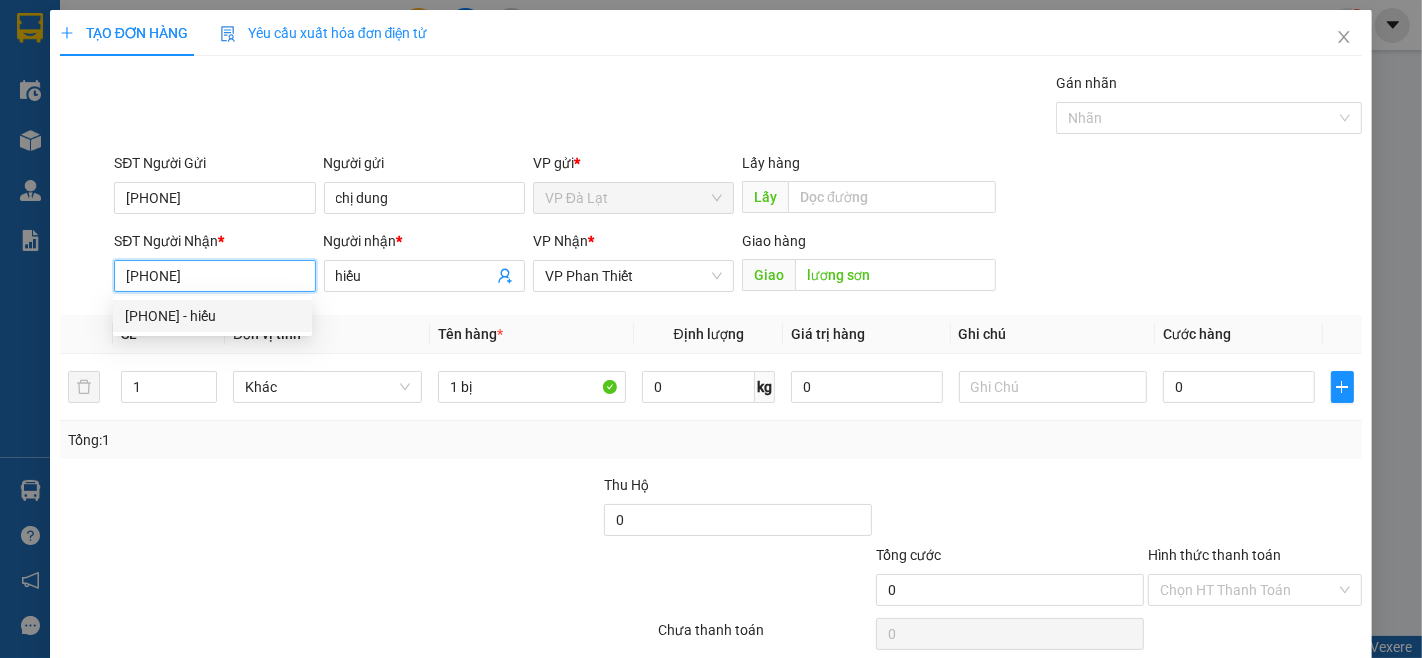 drag, startPoint x: 203, startPoint y: 278, endPoint x: 0, endPoint y: 320, distance: 207.2993 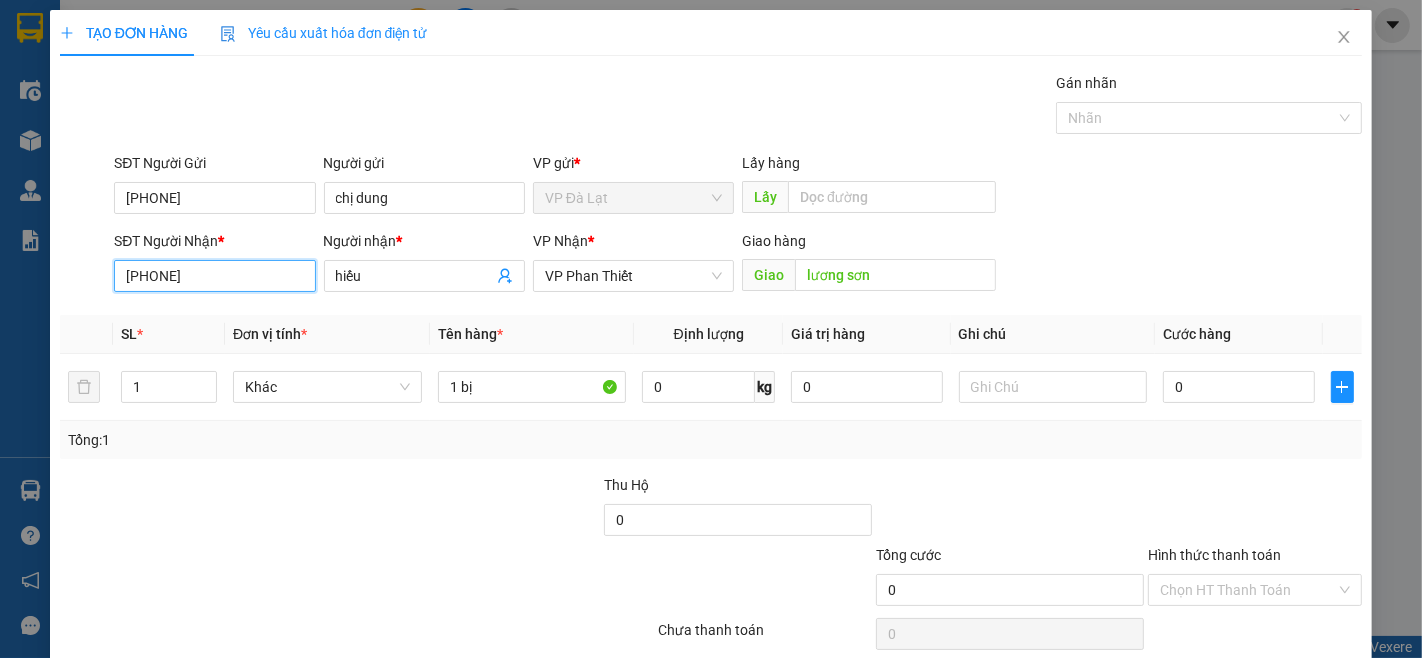 click on "[PHONE]" at bounding box center (214, 276) 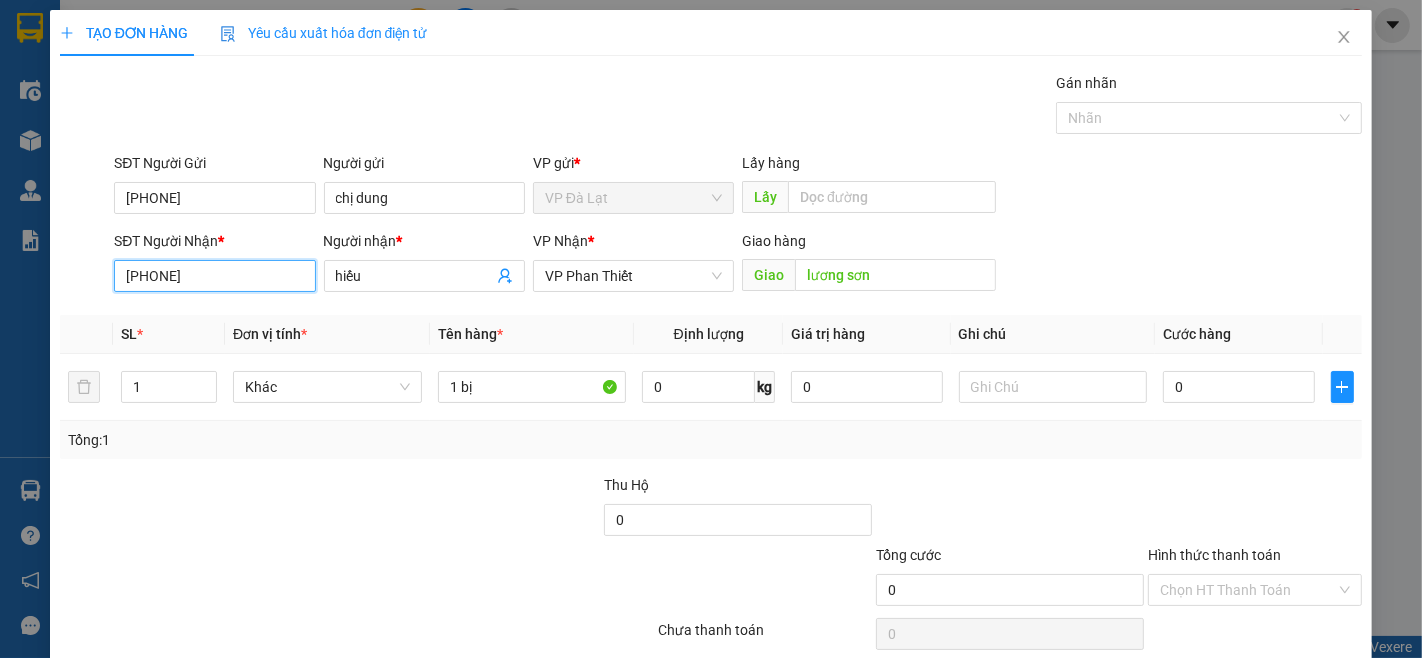 click on "[PHONE]" at bounding box center (214, 276) 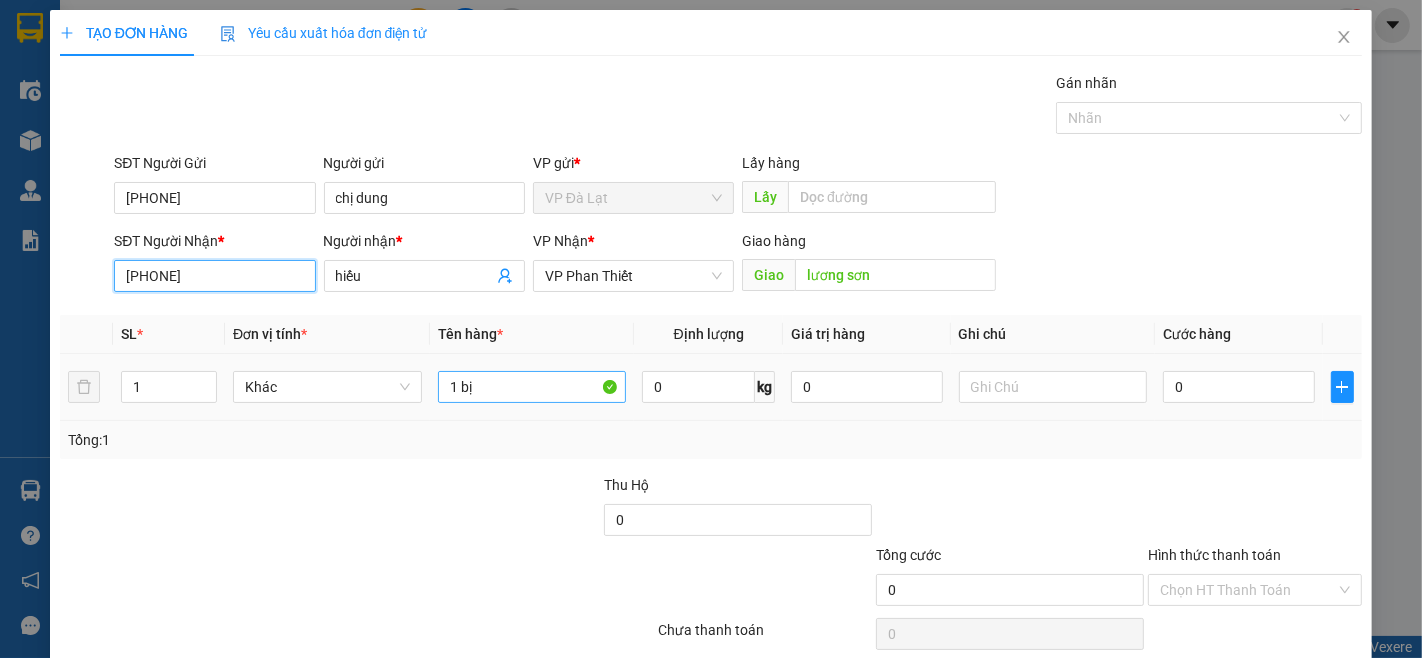 type on "[PHONE]" 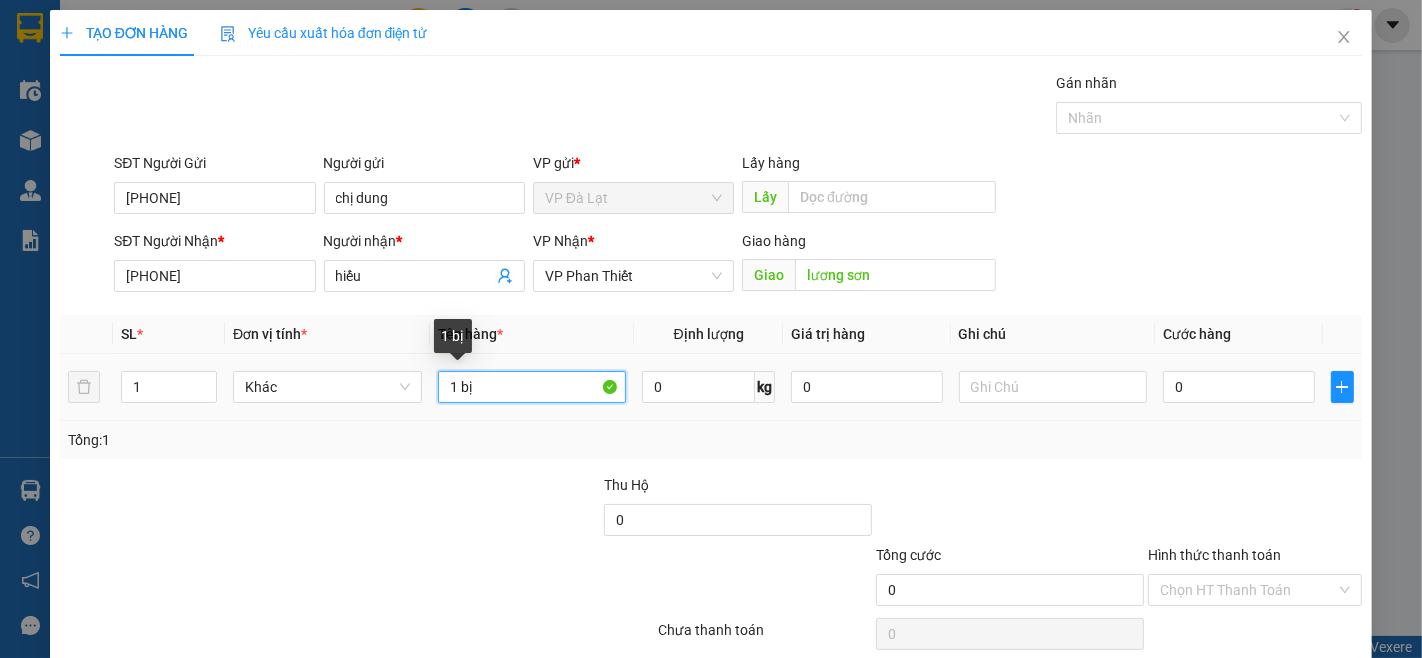 click on "1 bị" at bounding box center (532, 387) 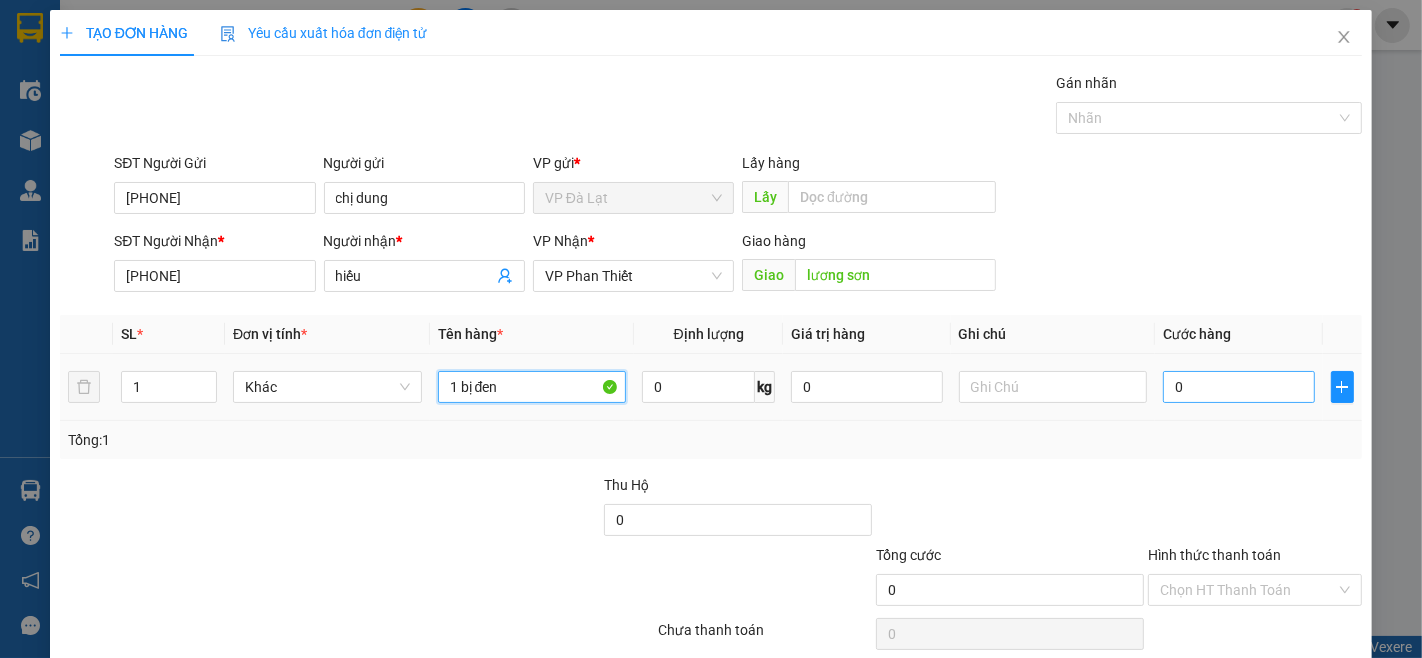 type on "1 bị đen" 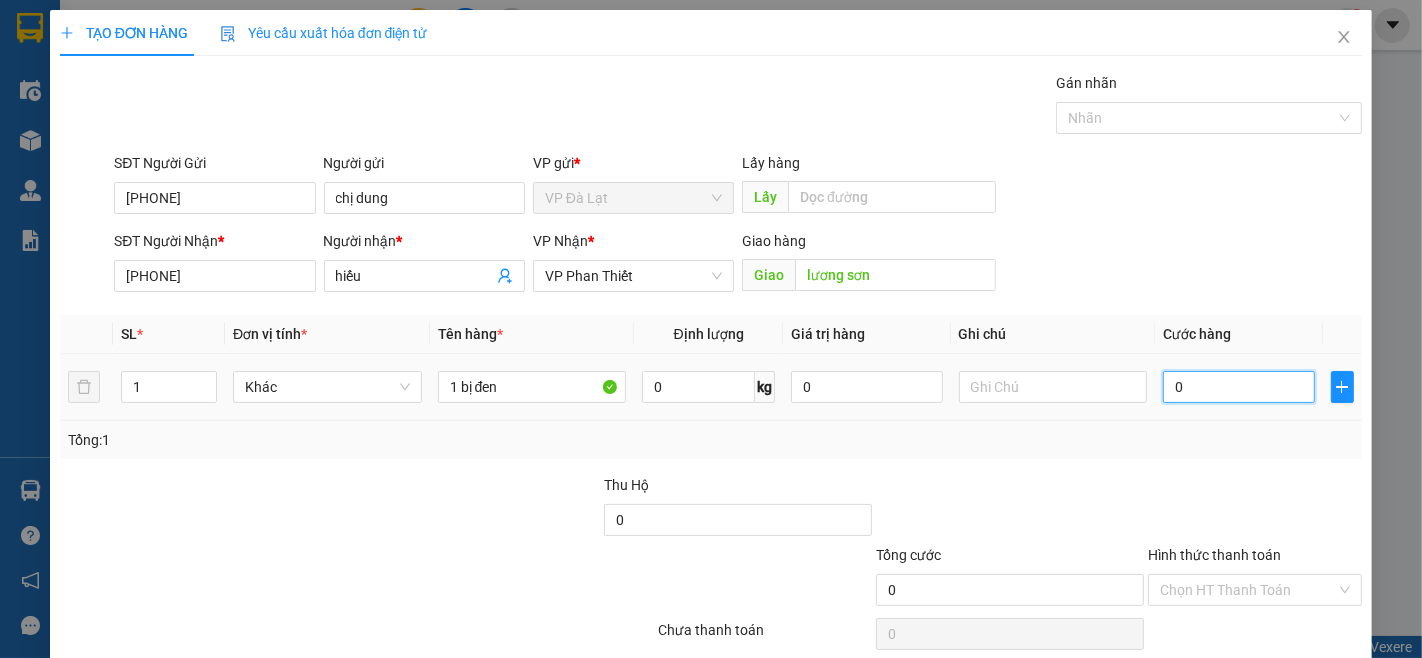 click on "0" at bounding box center (1238, 387) 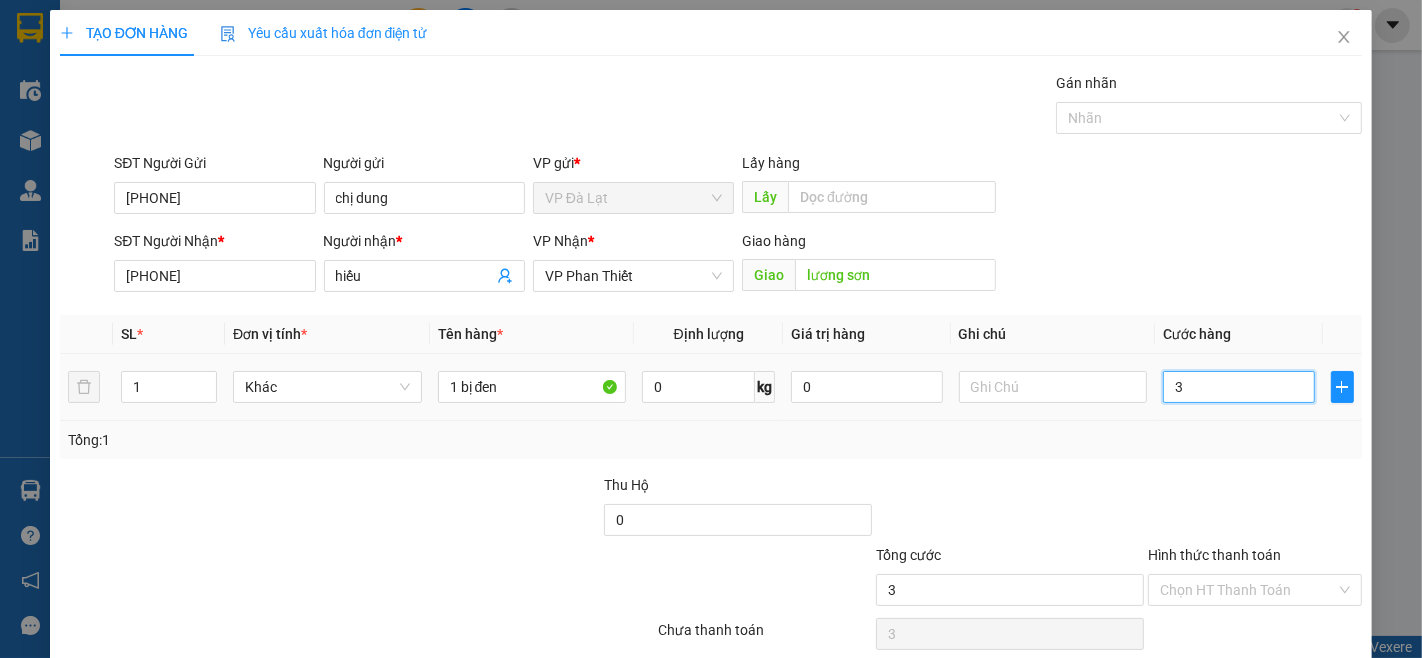 type on "30" 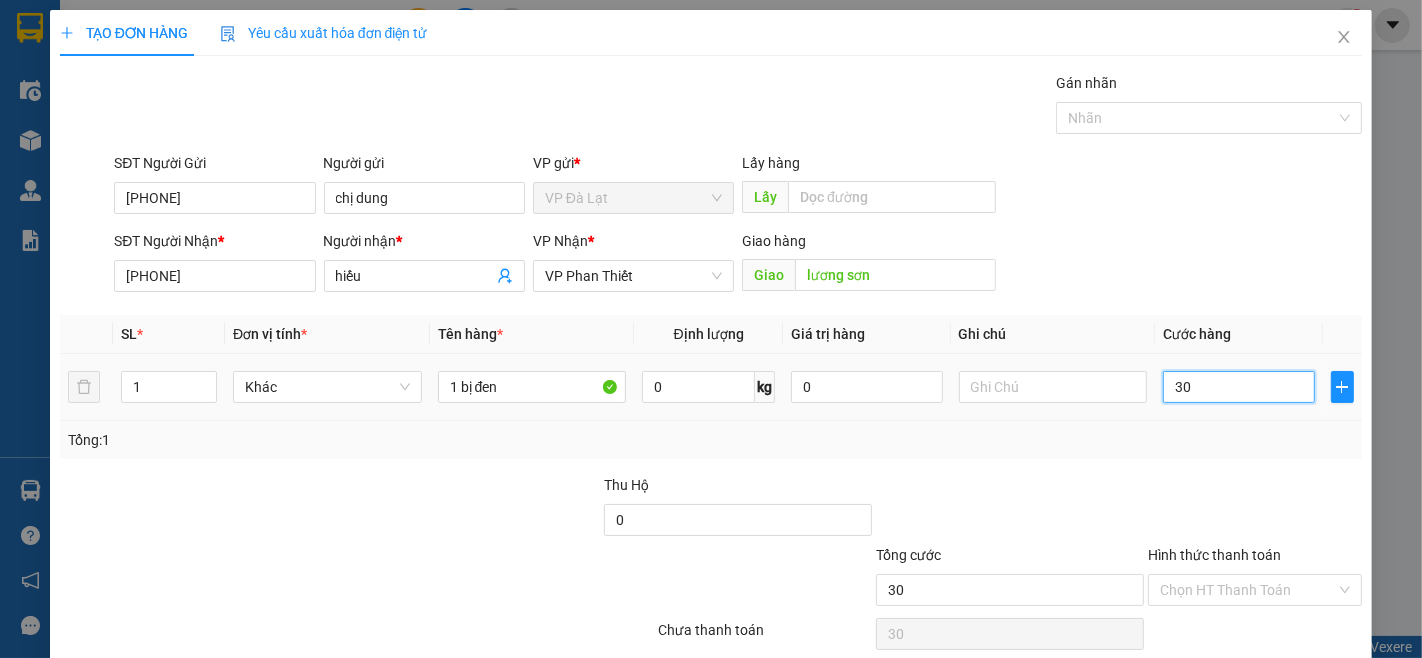 type on "300" 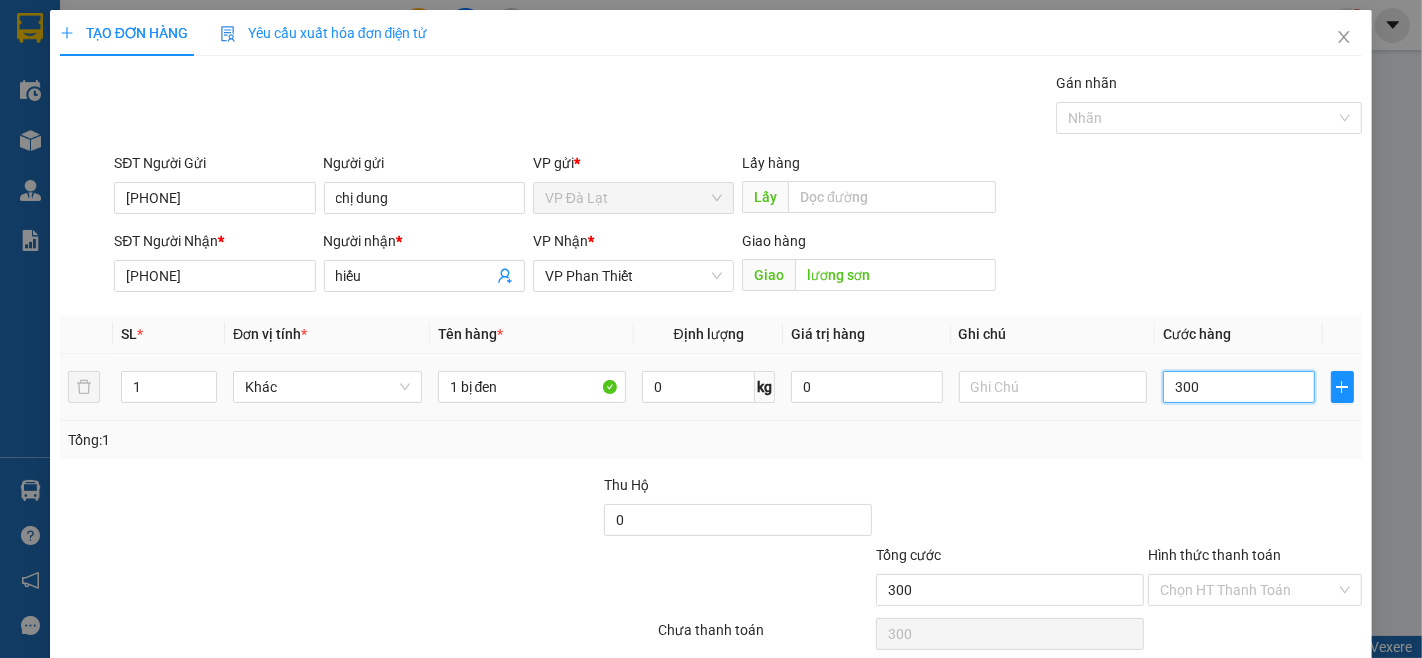 type on "3.000" 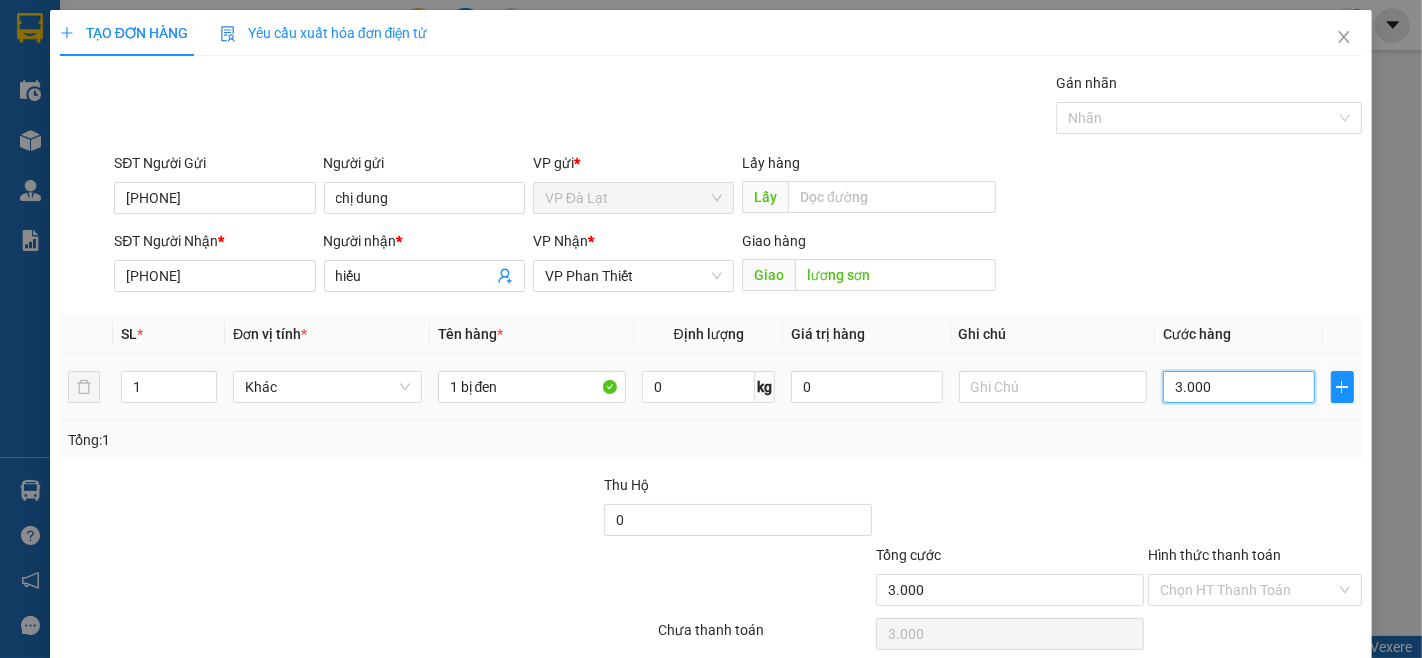 type on "30.000" 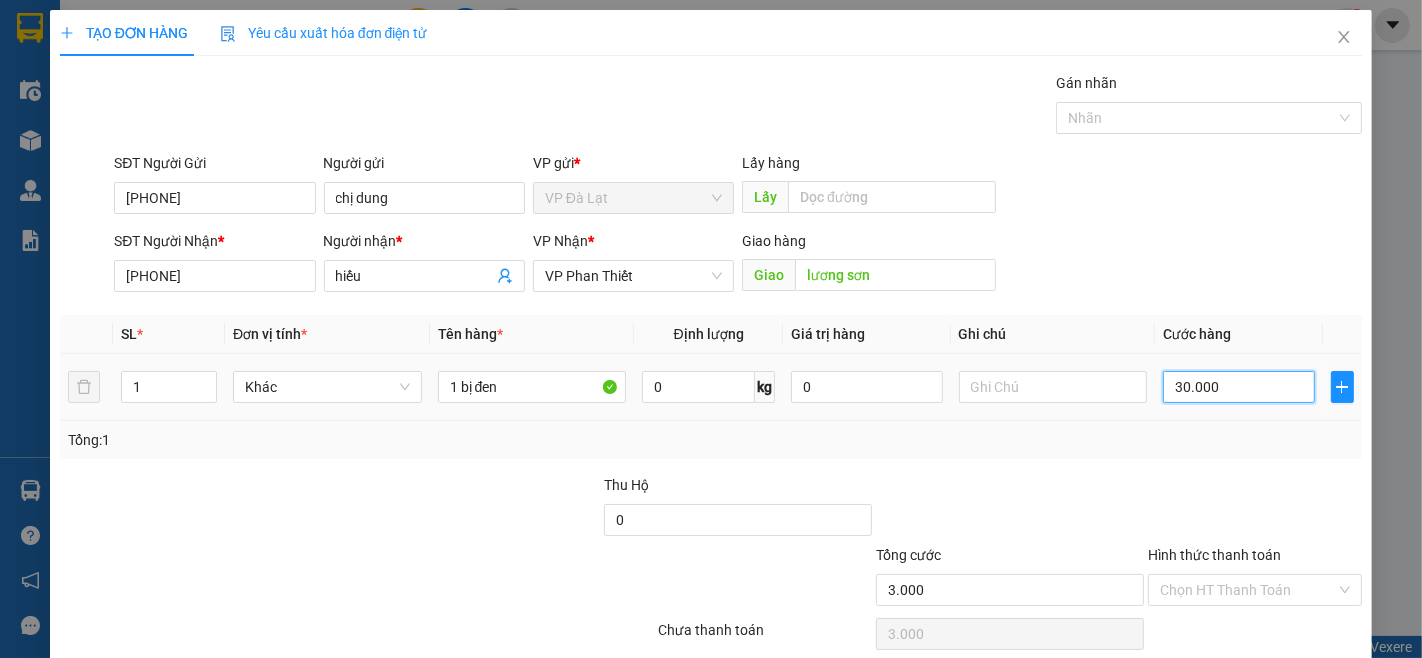 type on "30.000" 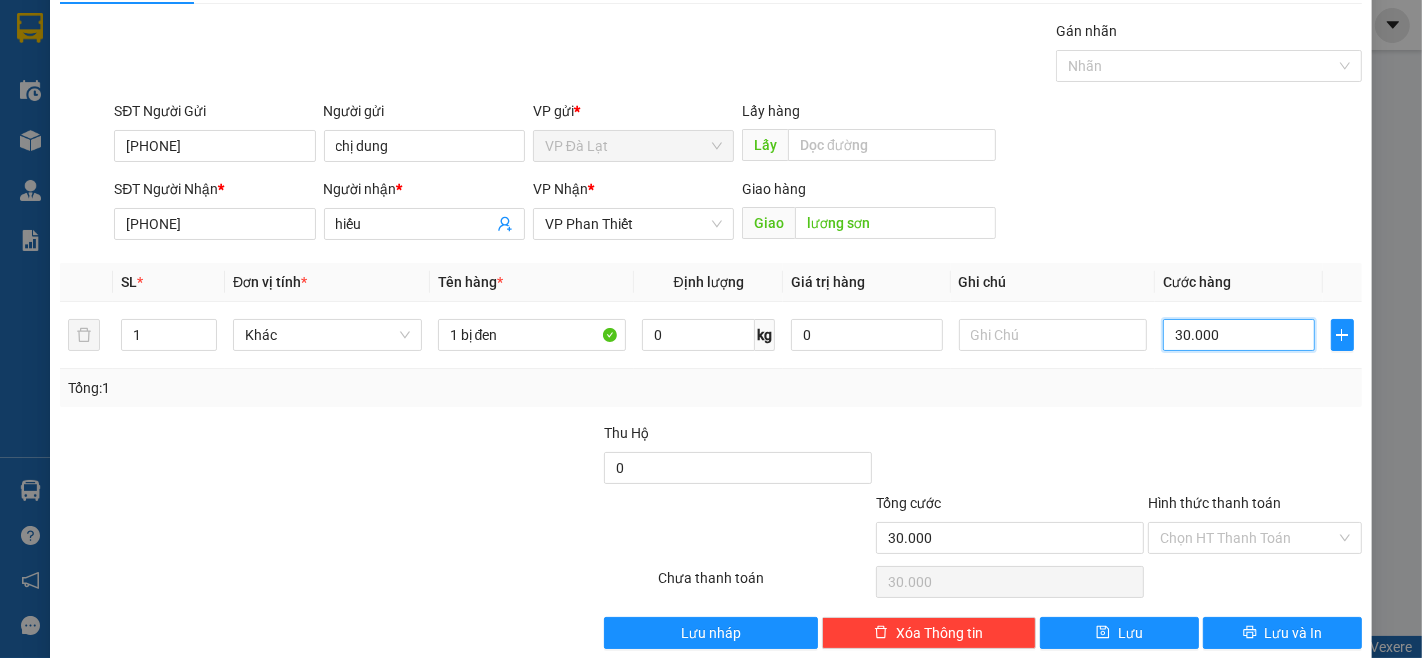 scroll, scrollTop: 81, scrollLeft: 0, axis: vertical 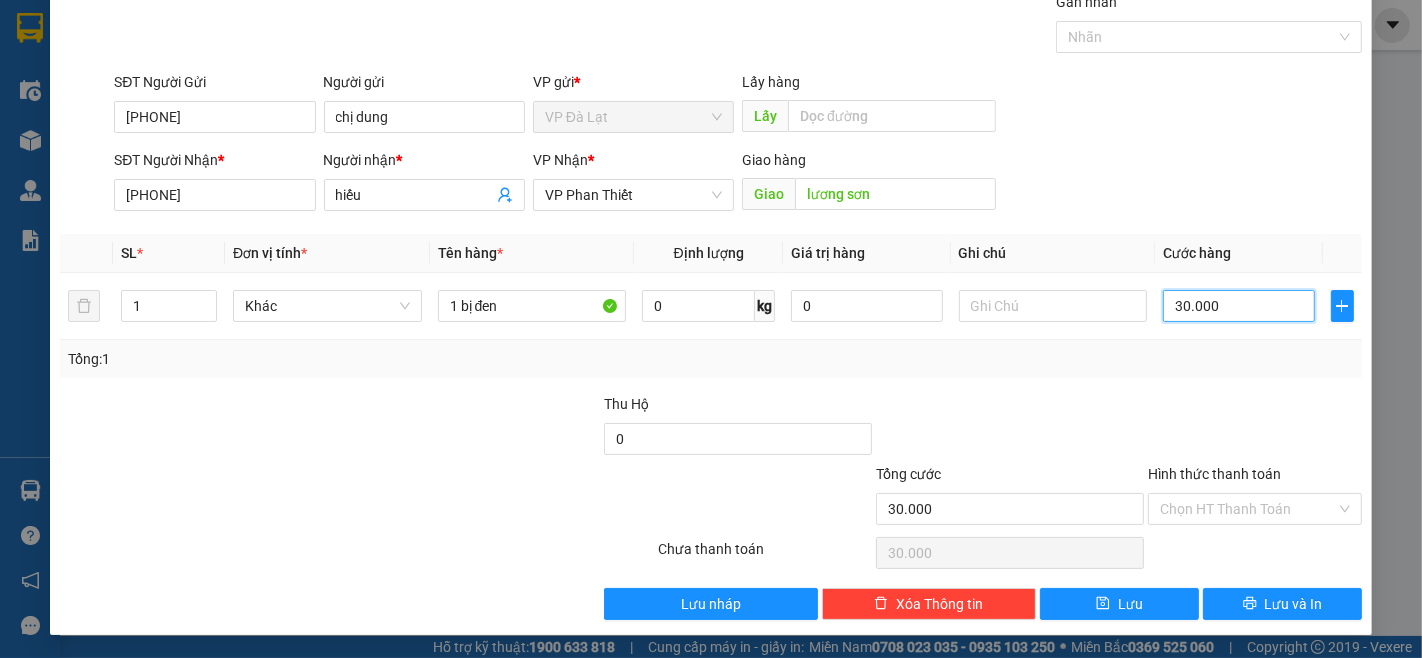 type on "30.000" 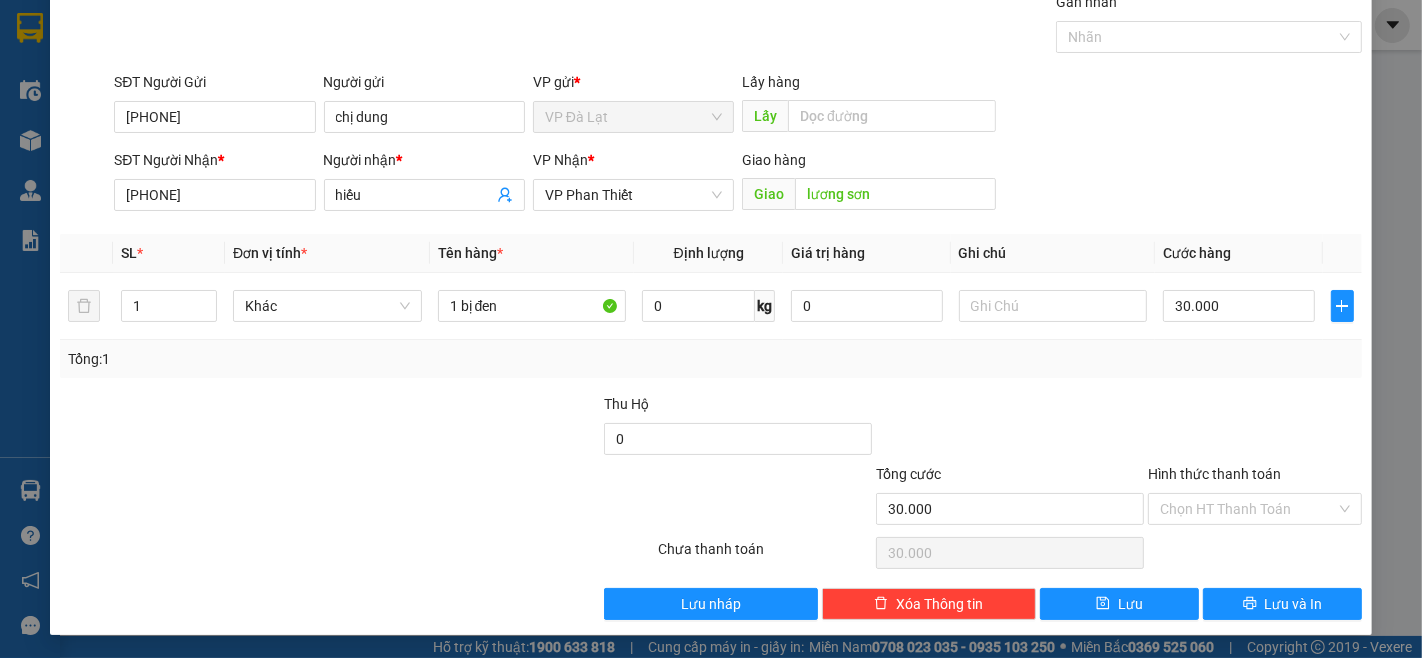 click on "Hình thức thanh toán" at bounding box center [1255, 478] 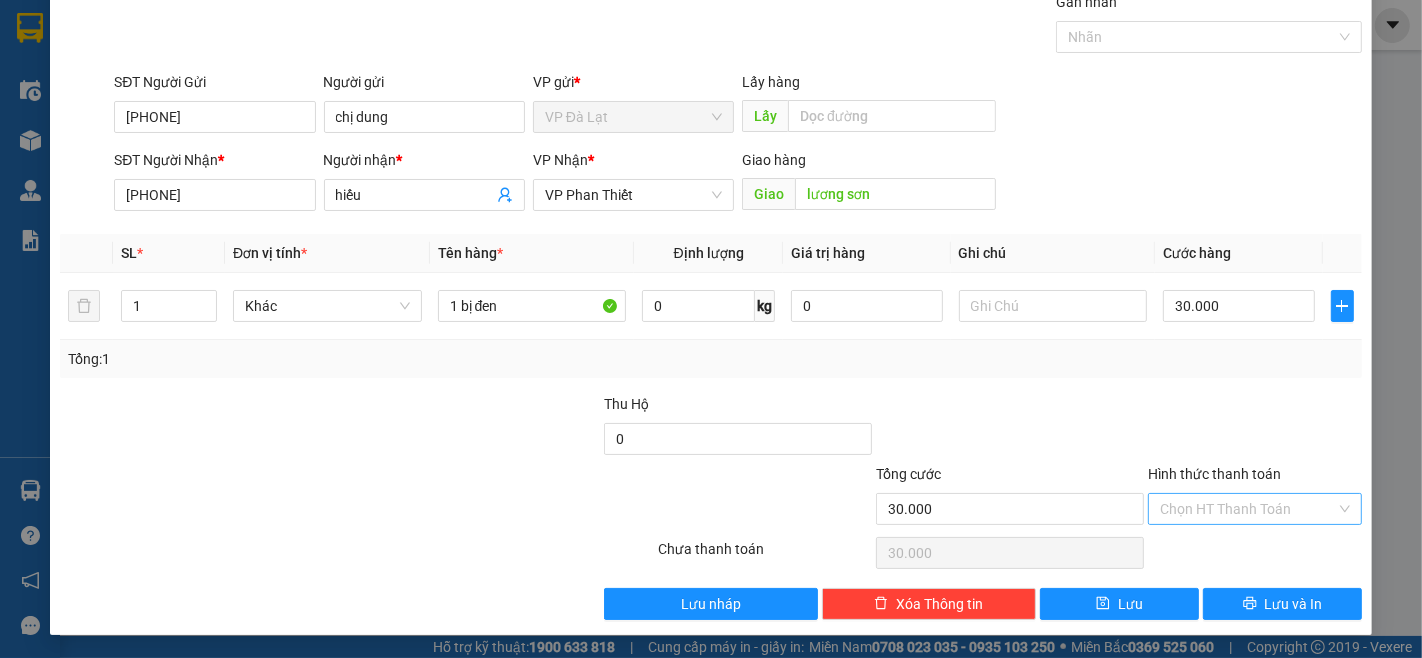 click on "Hình thức thanh toán" at bounding box center (1248, 509) 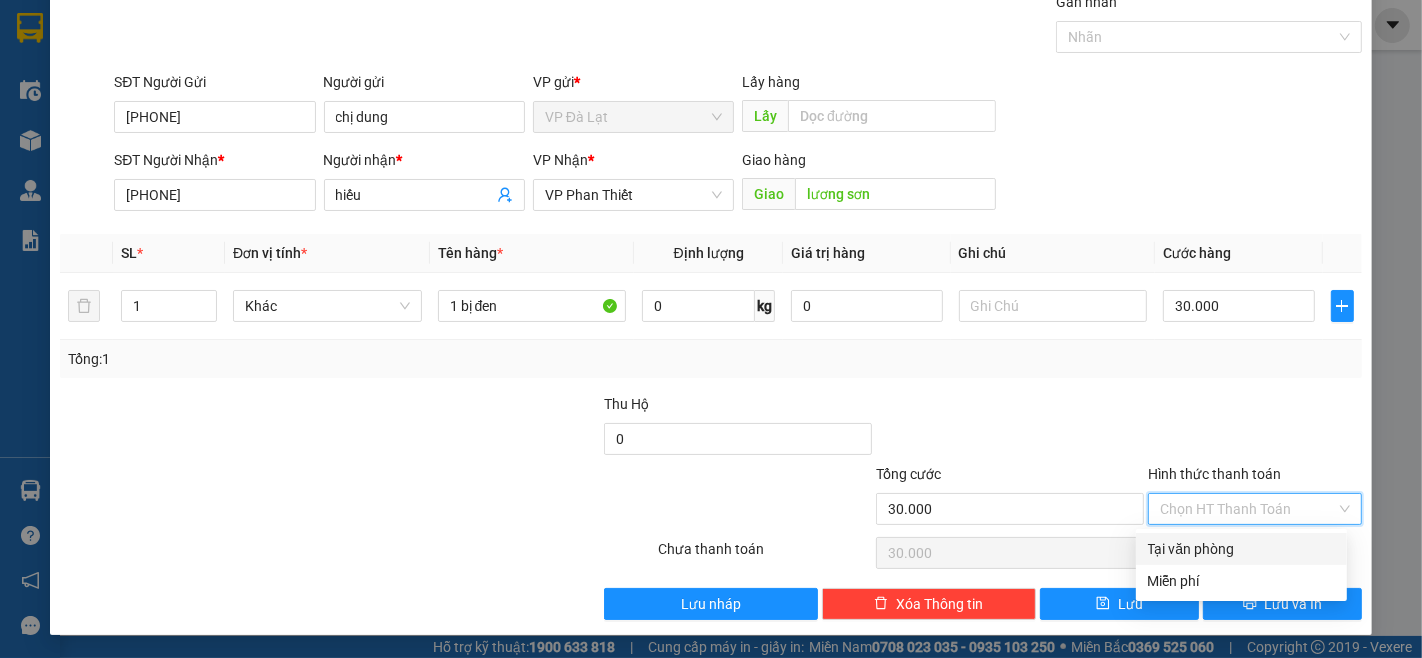 click on "Tại văn phòng" at bounding box center [1241, 549] 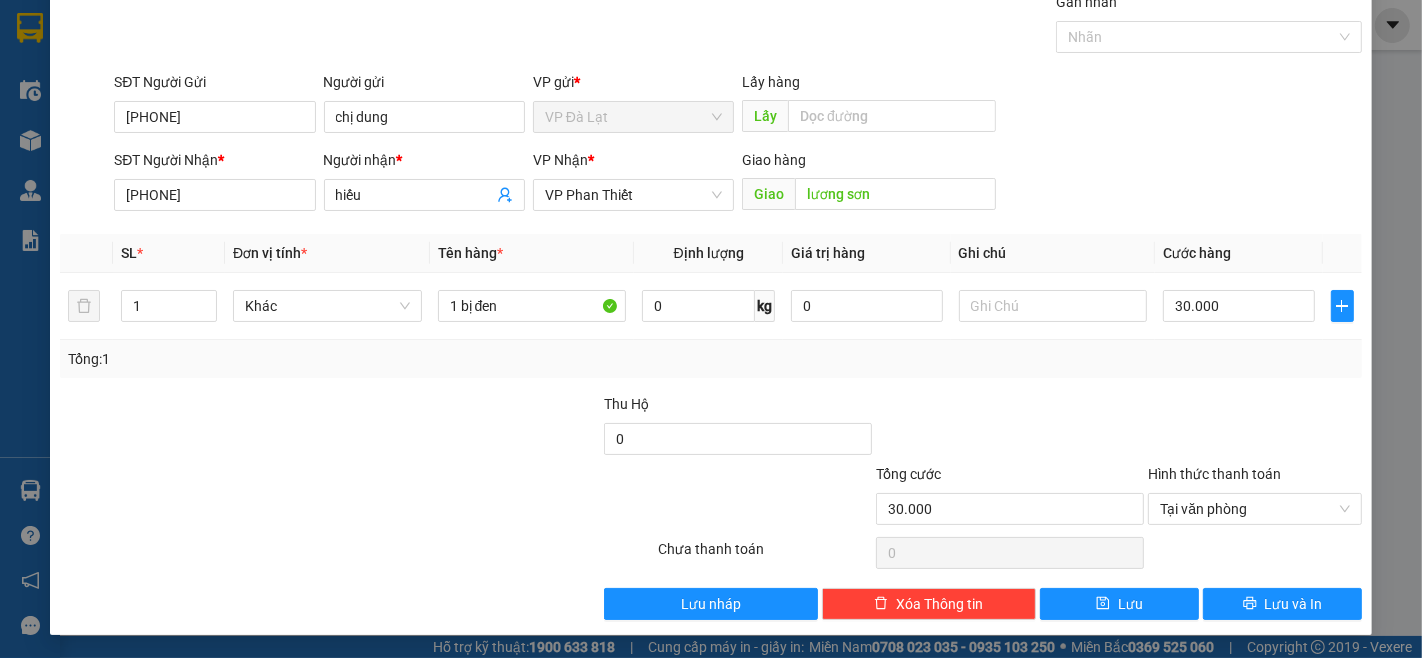 click on "TẠO ĐƠN HÀNG Yêu cầu xuất hóa đơn điện tử Transit Pickup Surcharge Ids Transit Deliver Surcharge Ids Transit Deliver Surcharge Transit Deliver Surcharge Gói vận chuyển  * Tiêu chuẩn Gán nhãn   Nhãn SĐT Người Gửi [PHONE] Người gửi chị dung VP gửi  * VP Đà Lạt Lấy hàng Lấy SĐT Người Nhận  * [PHONE] Người nhận  * hiếu VP Nhận  * VP Phan Thiết Giao hàng Giao lương sơn SL  * Đơn vị tính  * Tên hàng  * Định lượng Giá trị hàng Ghi chú Cước hàng                   1 Khác 1 bị đen 0 kg 0 30.000 Tổng:  1 Thu Hộ 0 Tổng cước 30.000 Hình thức thanh toán Tại văn phòng Số tiền thu trước 0 Tại văn phòng Chưa thanh toán 0 Lưu nháp Xóa Thông tin Lưu Lưu và In 1 bị đen  Tại văn phòng Miễn phí Tại văn phòng Miễn phí" at bounding box center [711, 282] 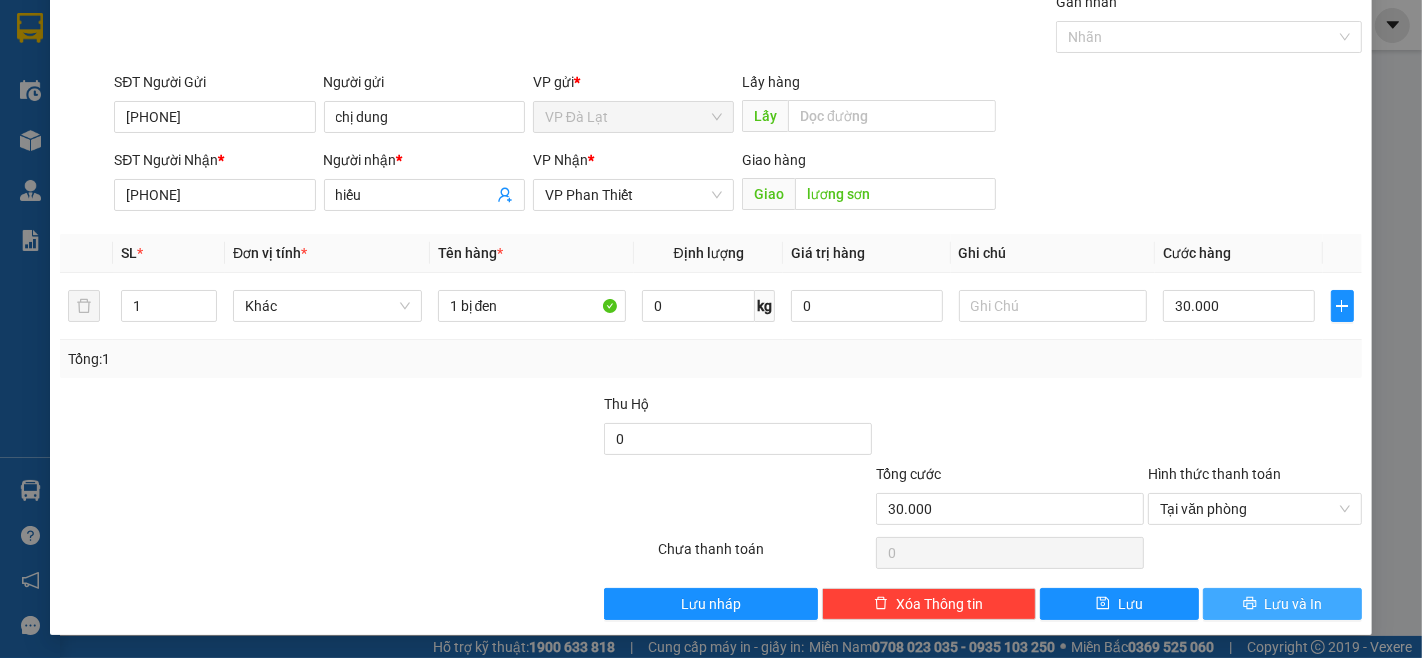 click on "Lưu và In" at bounding box center [1294, 604] 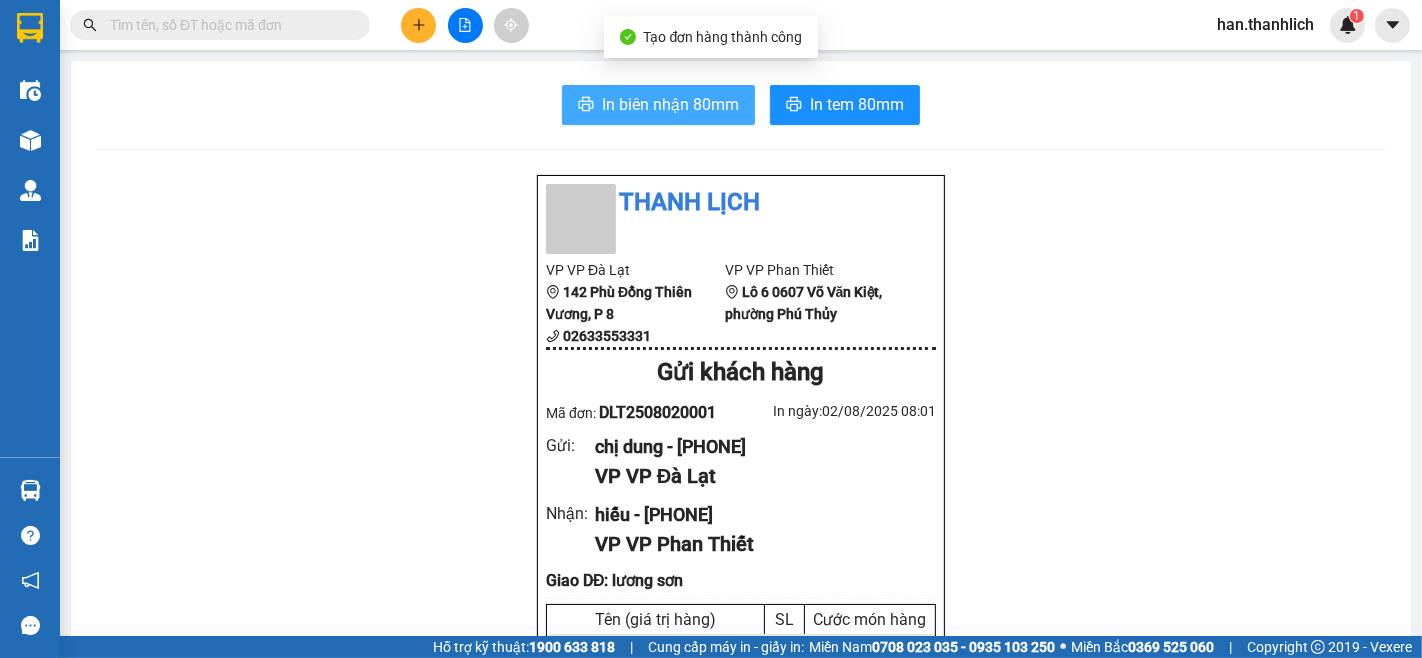 drag, startPoint x: 603, startPoint y: 130, endPoint x: 606, endPoint y: 106, distance: 24.186773 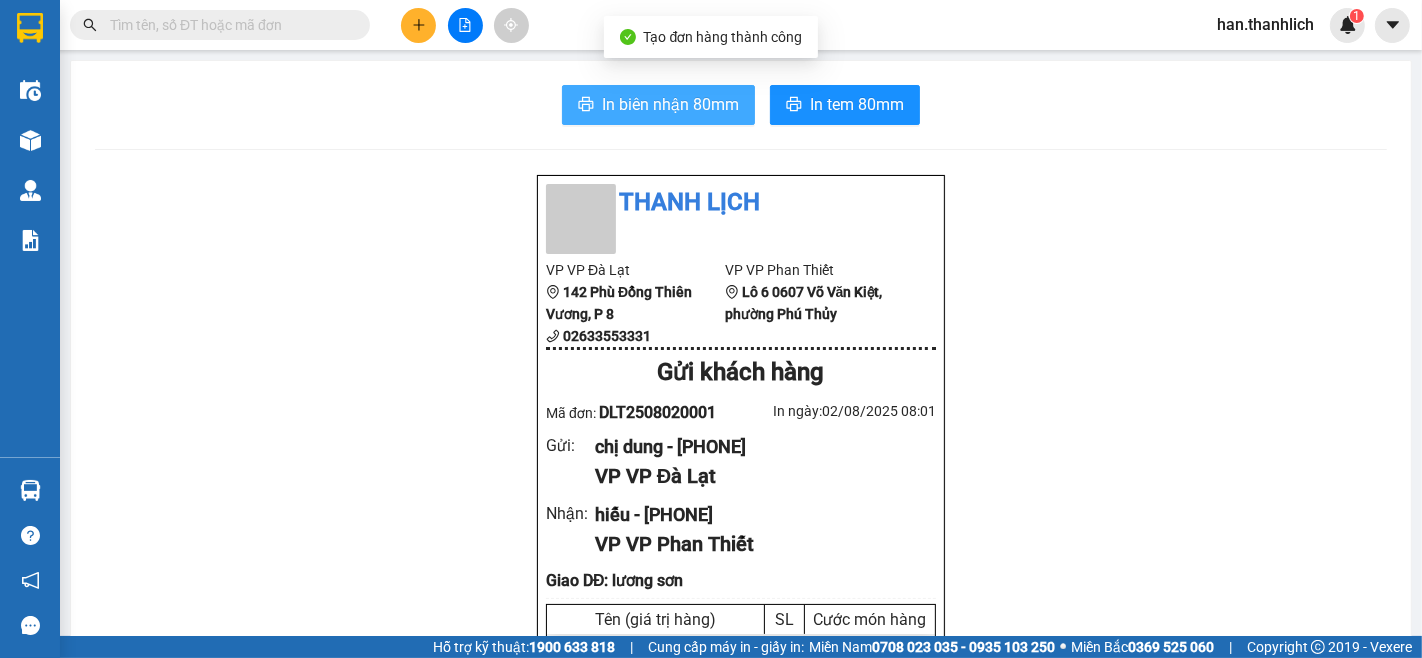scroll, scrollTop: 0, scrollLeft: 0, axis: both 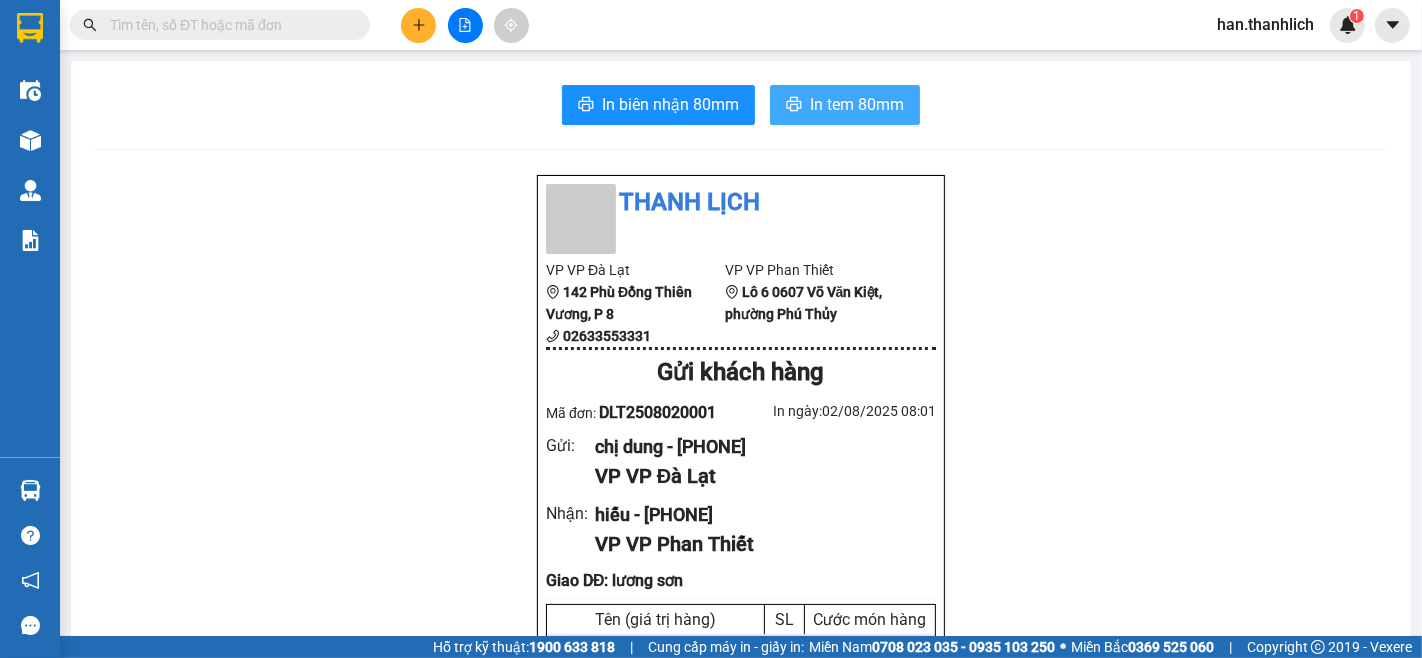 click on "In tem 80mm" at bounding box center (845, 105) 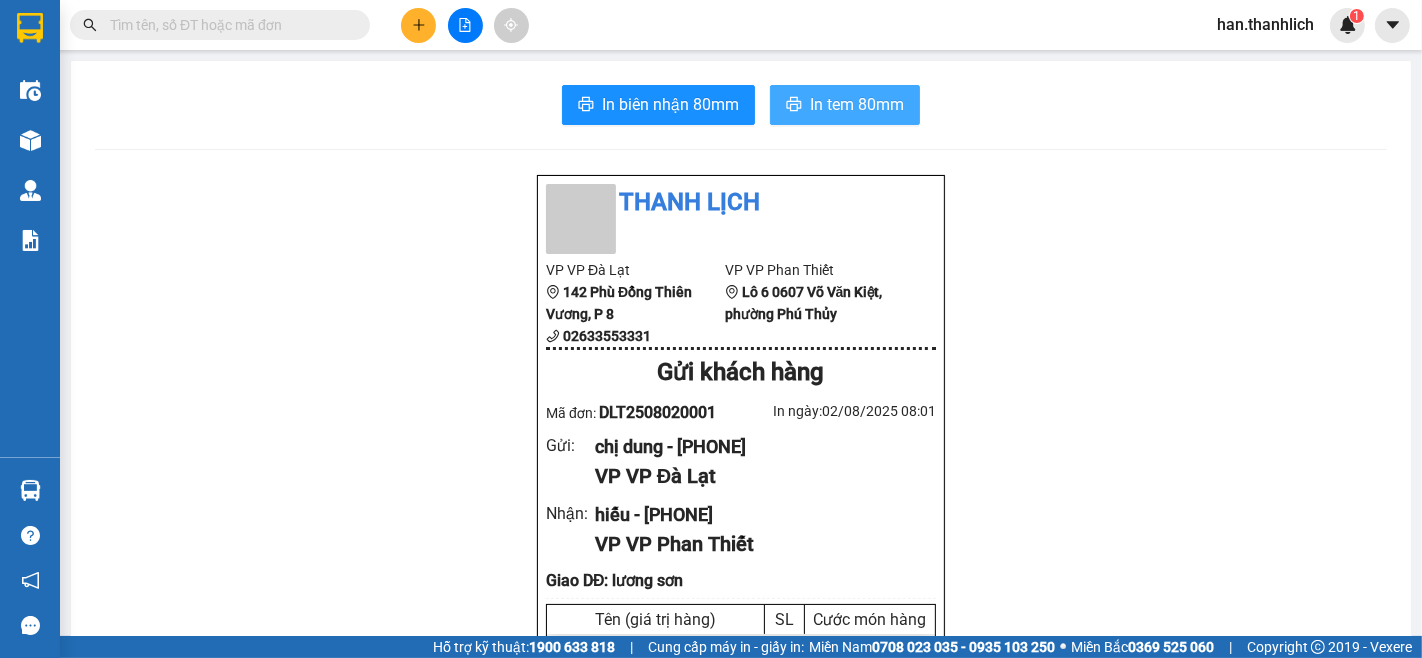 scroll, scrollTop: 0, scrollLeft: 0, axis: both 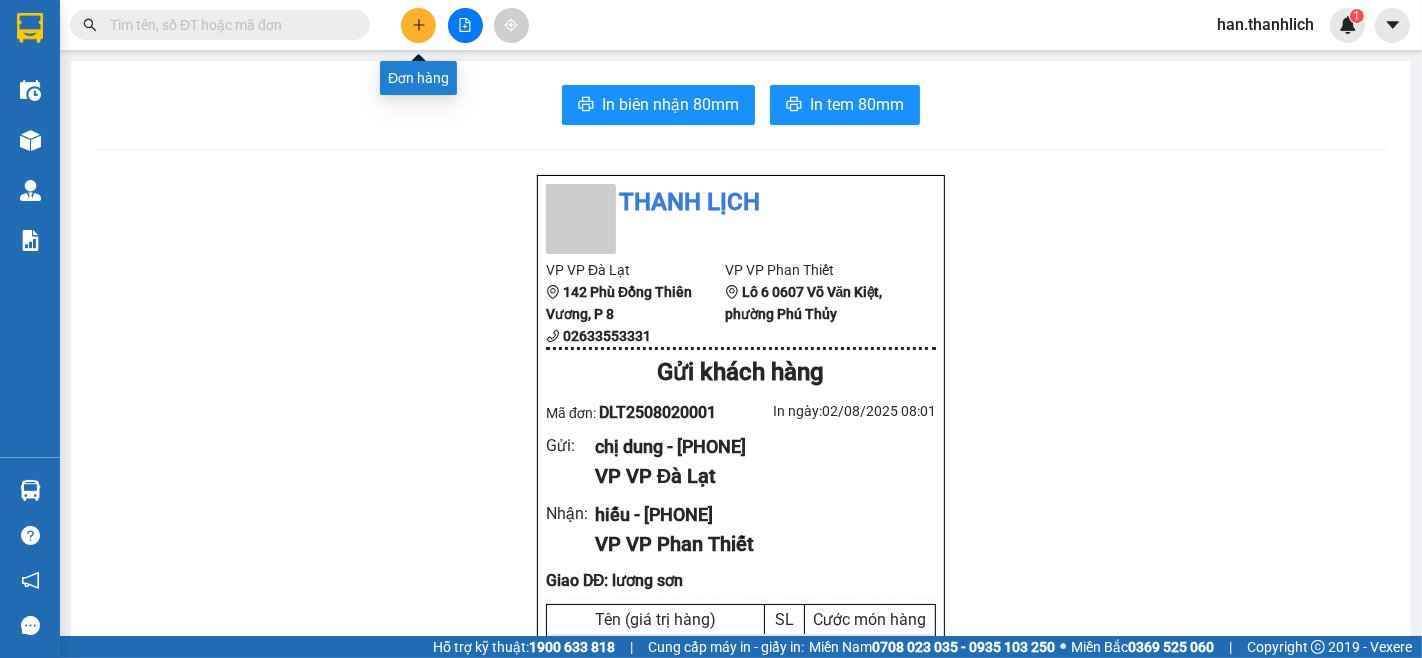 click at bounding box center (418, 25) 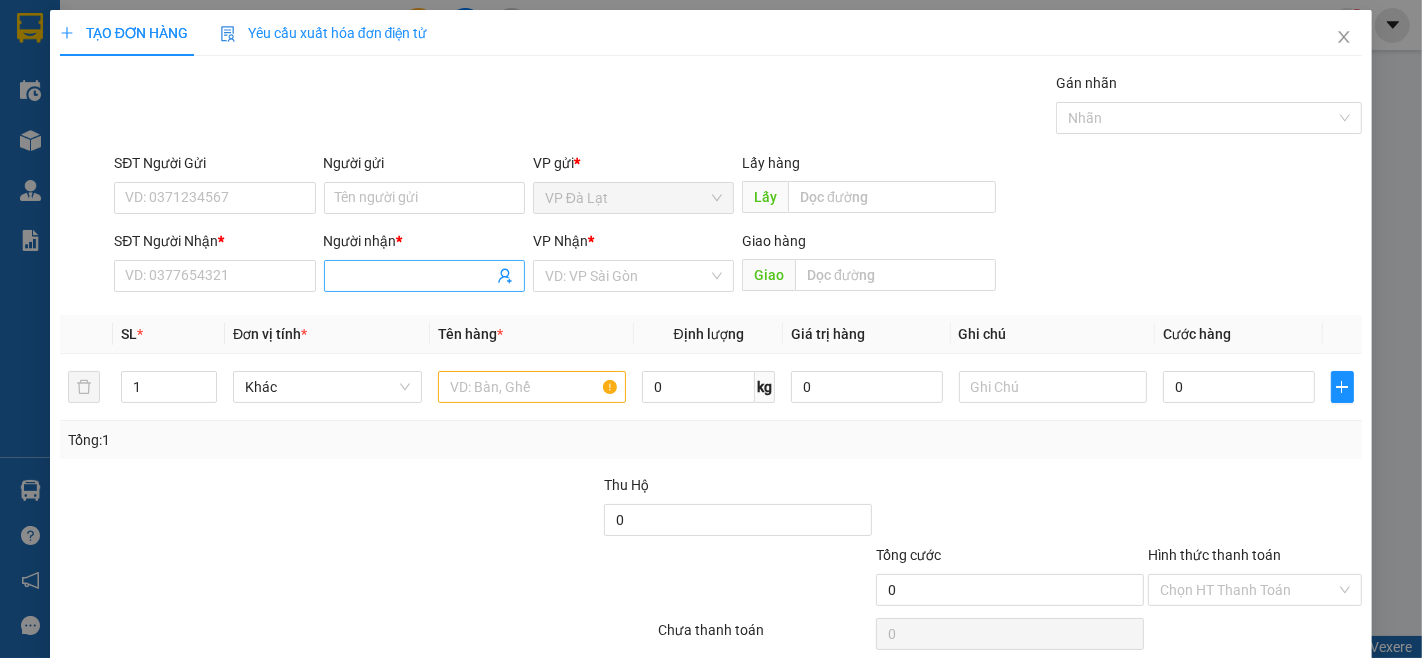 click on "Người nhận  *" at bounding box center [414, 276] 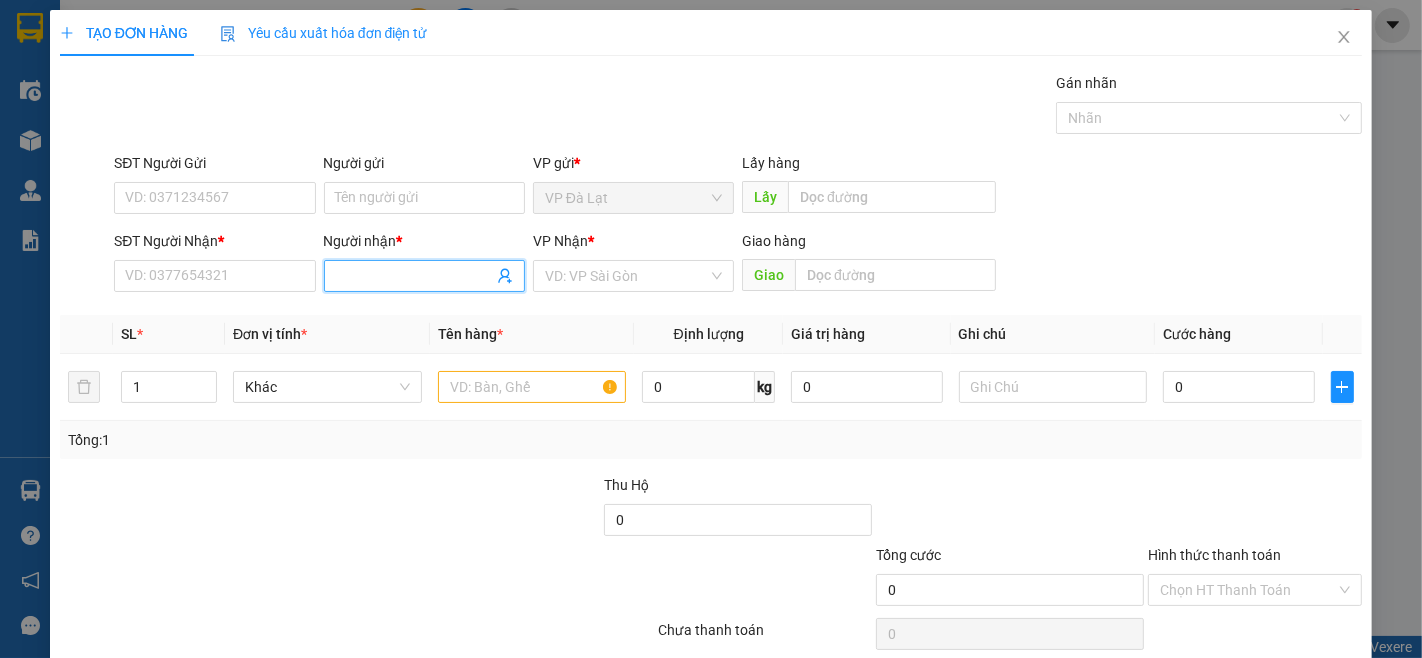 type on "d" 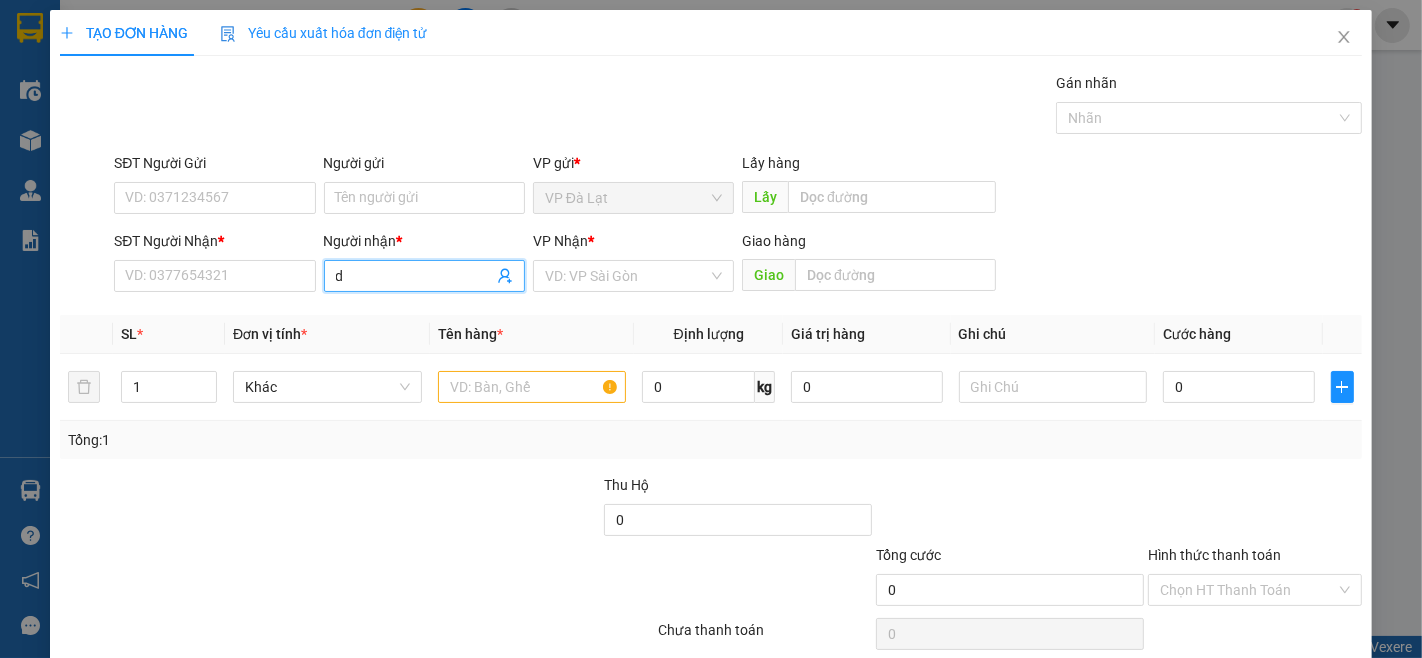 type 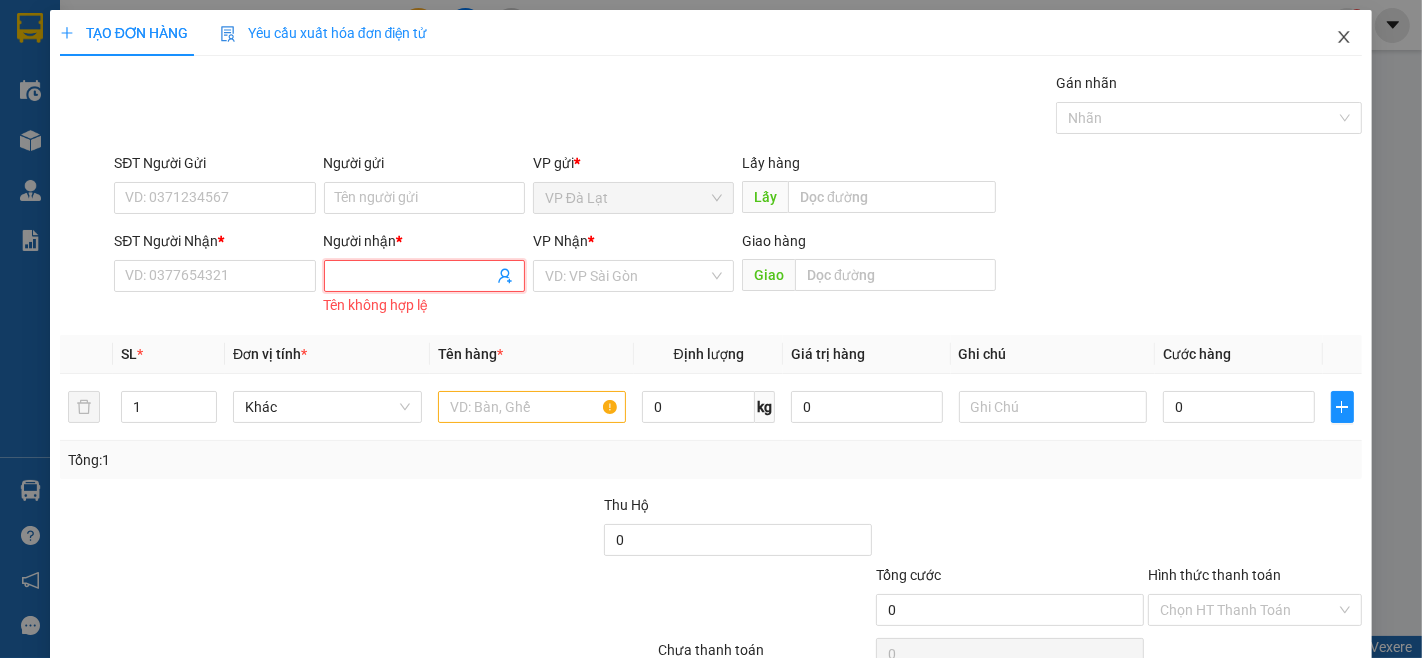 click 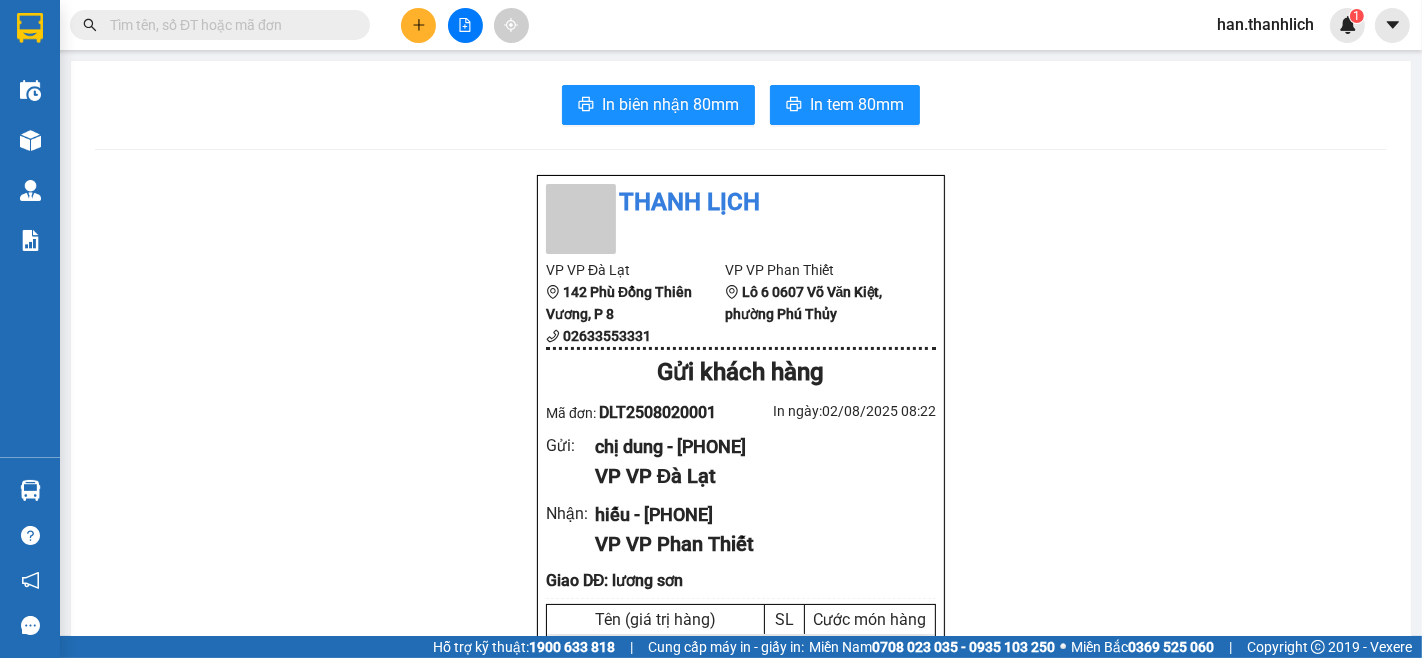 click at bounding box center (228, 25) 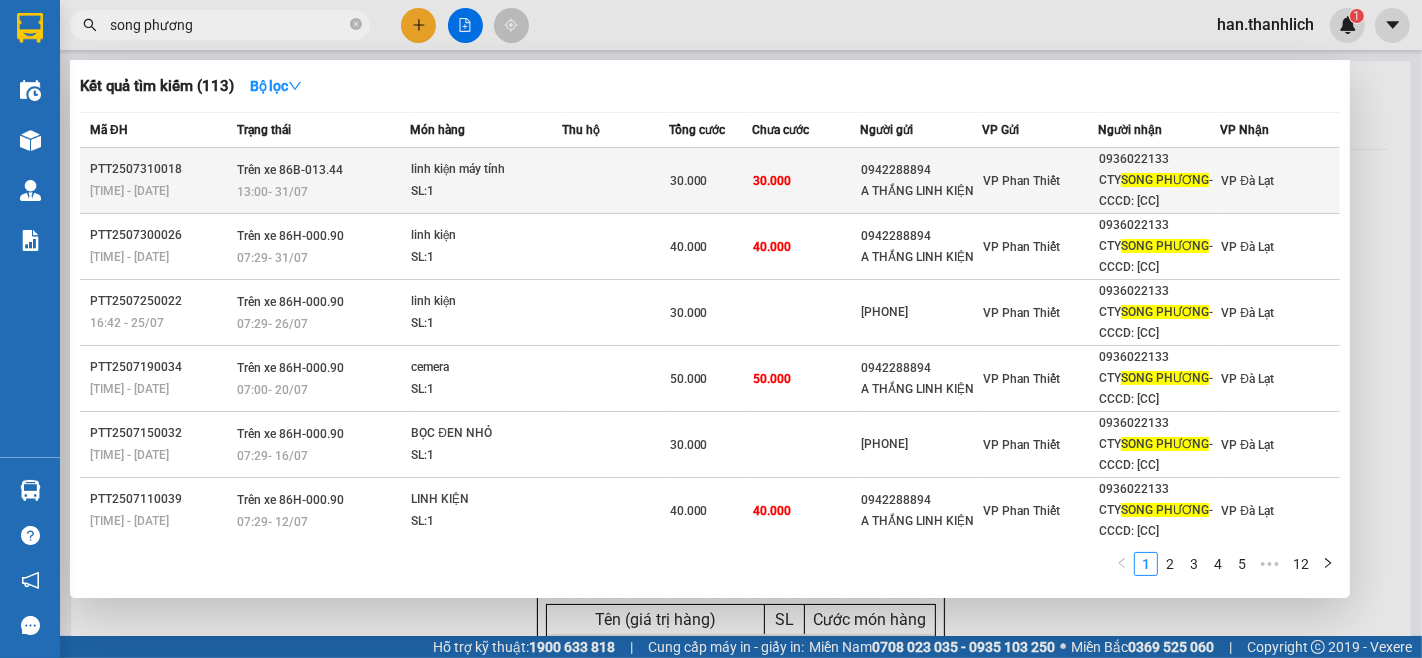 type on "song phương" 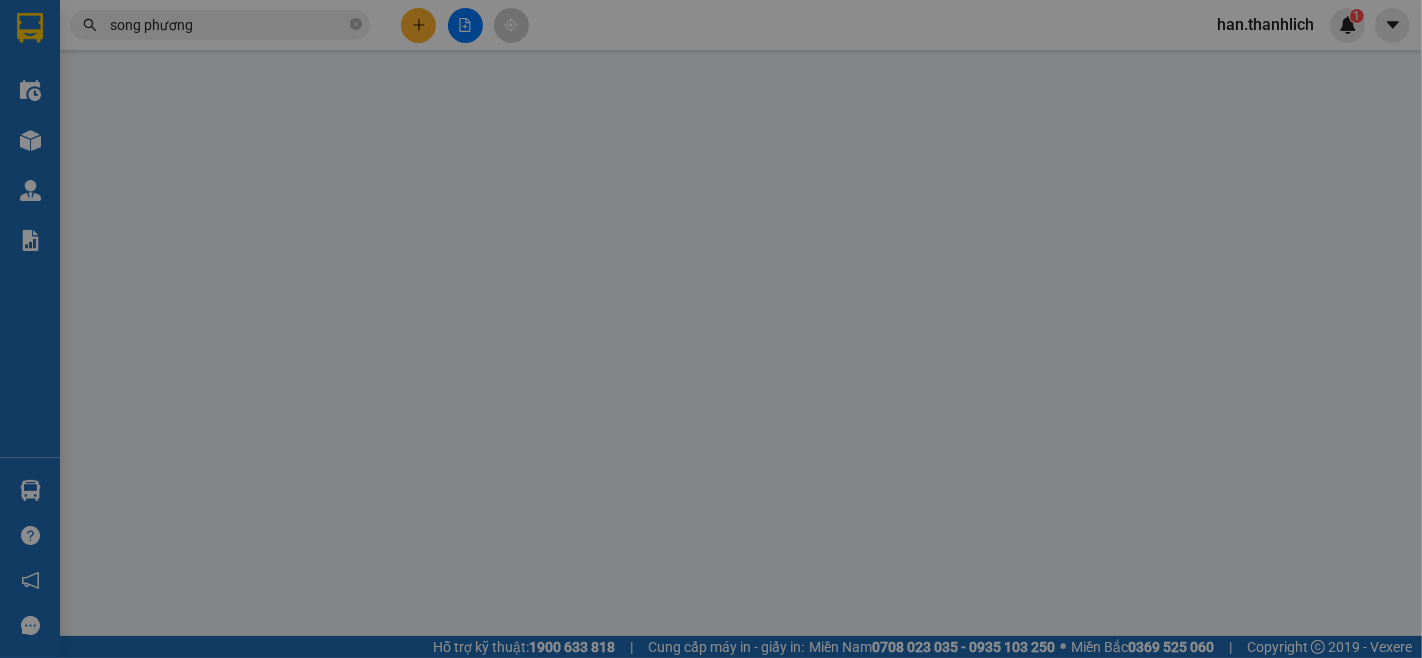 type on "0942288894" 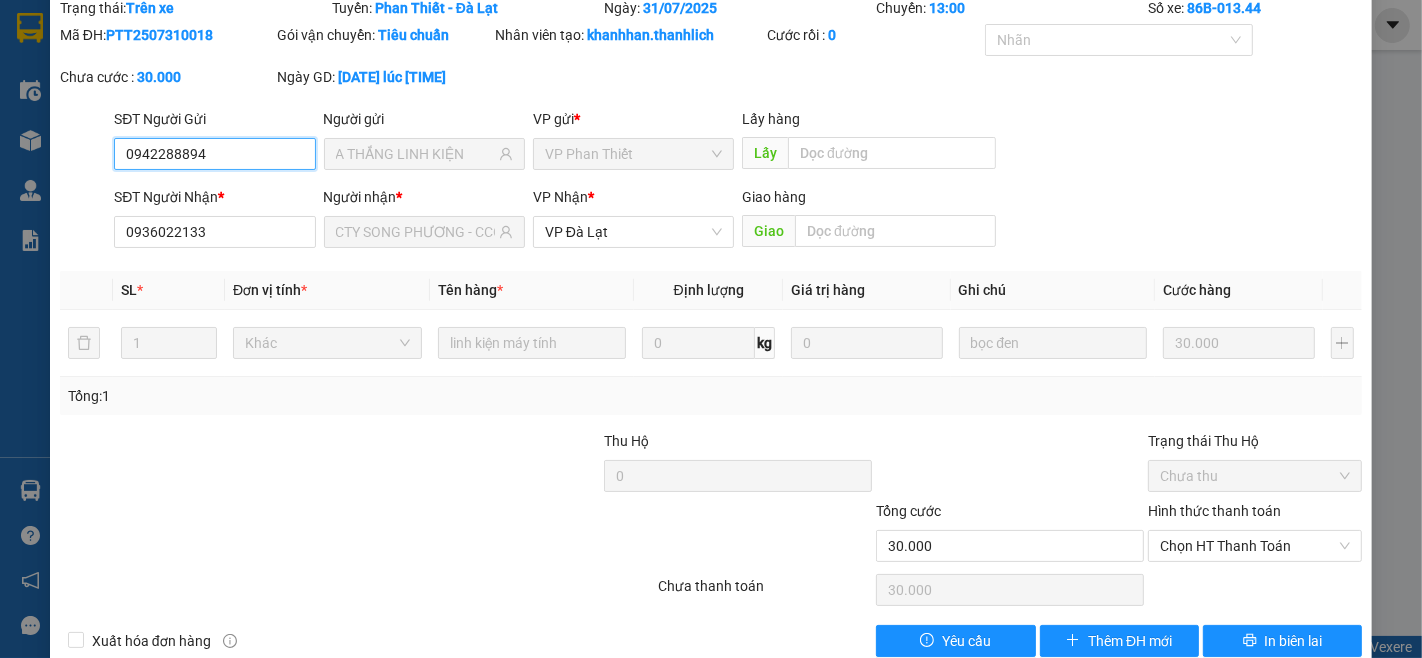 scroll, scrollTop: 112, scrollLeft: 0, axis: vertical 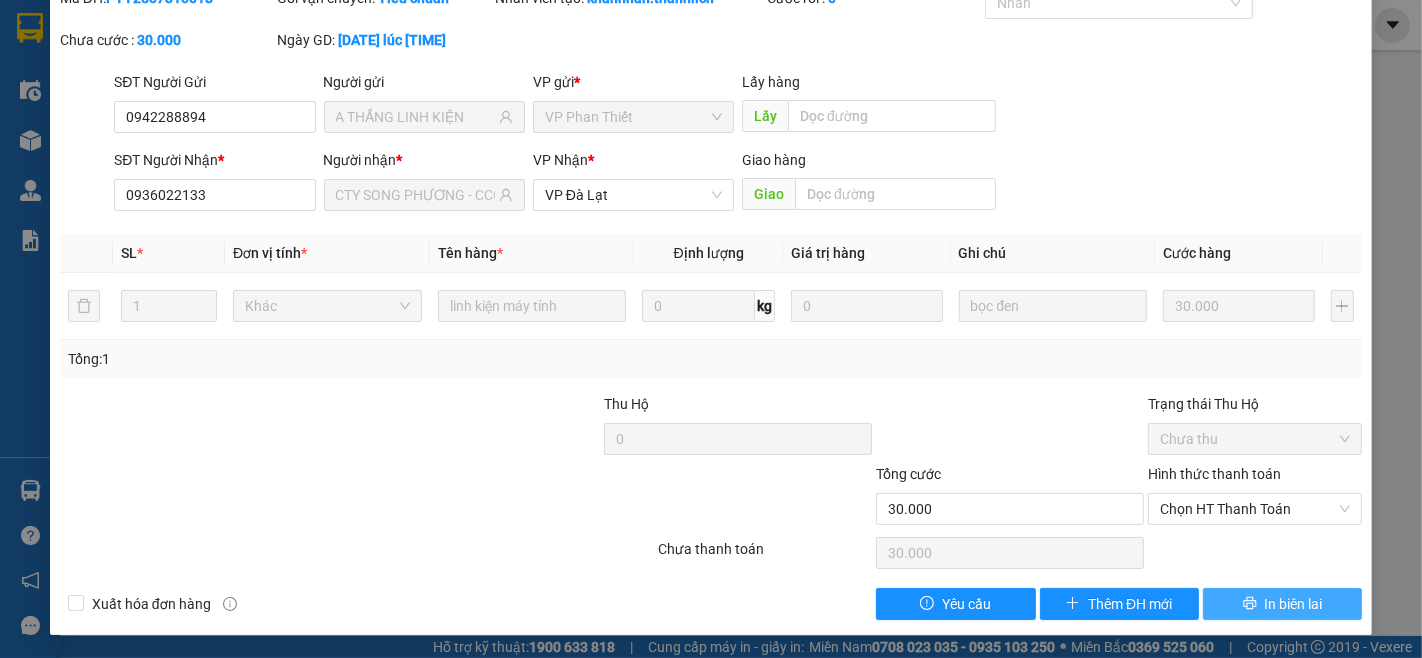 click on "In biên lai" at bounding box center [1282, 604] 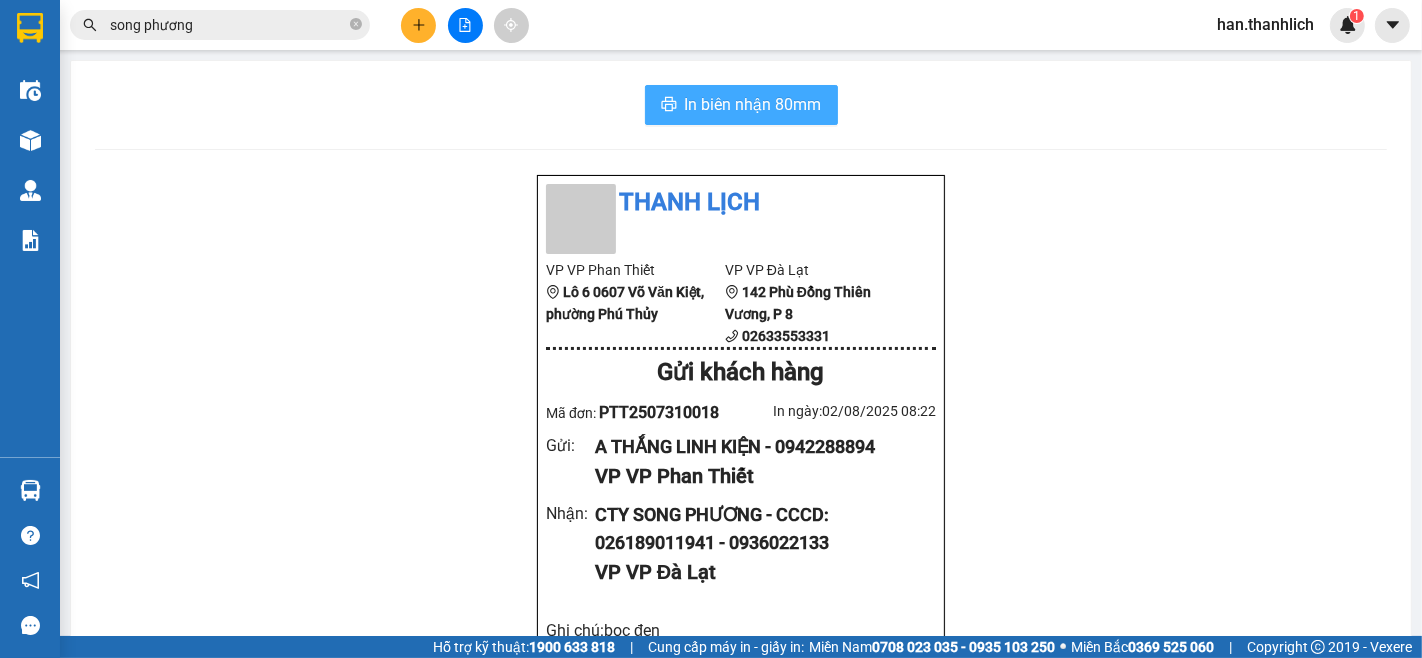 click on "In biên nhận 80mm" at bounding box center (753, 104) 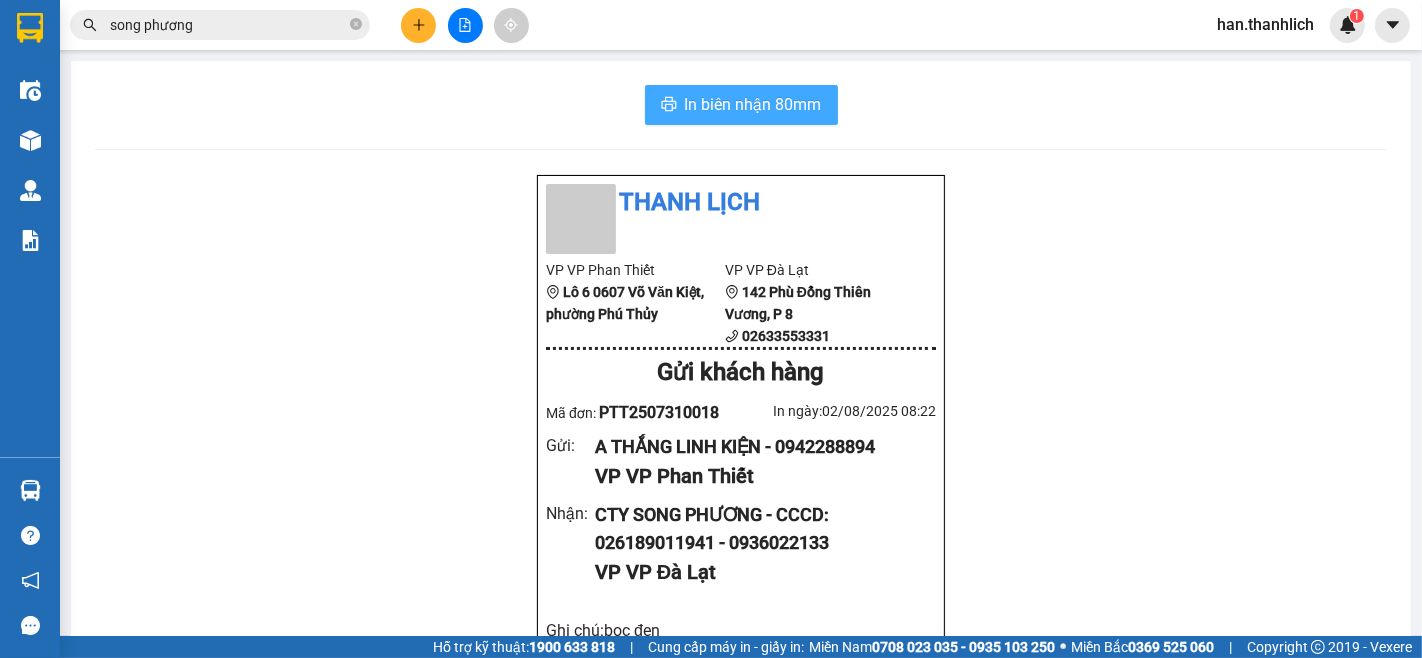 scroll, scrollTop: 0, scrollLeft: 0, axis: both 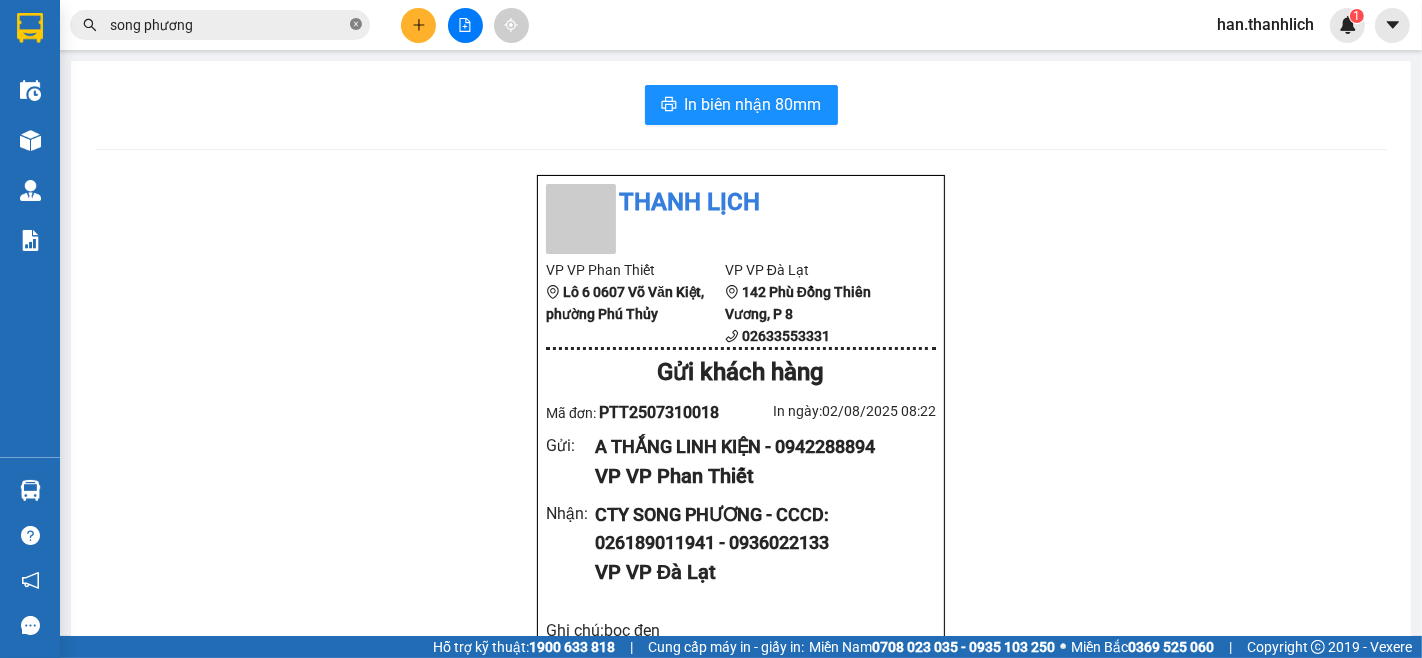 click 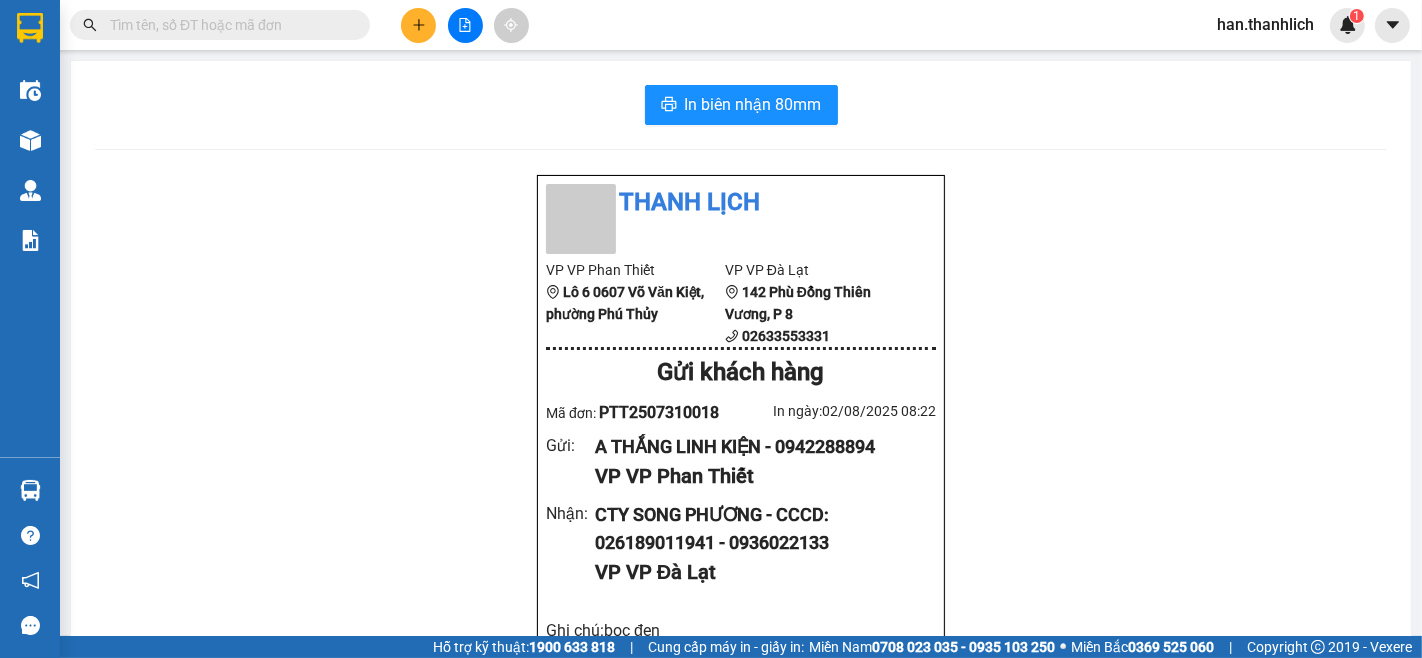 click 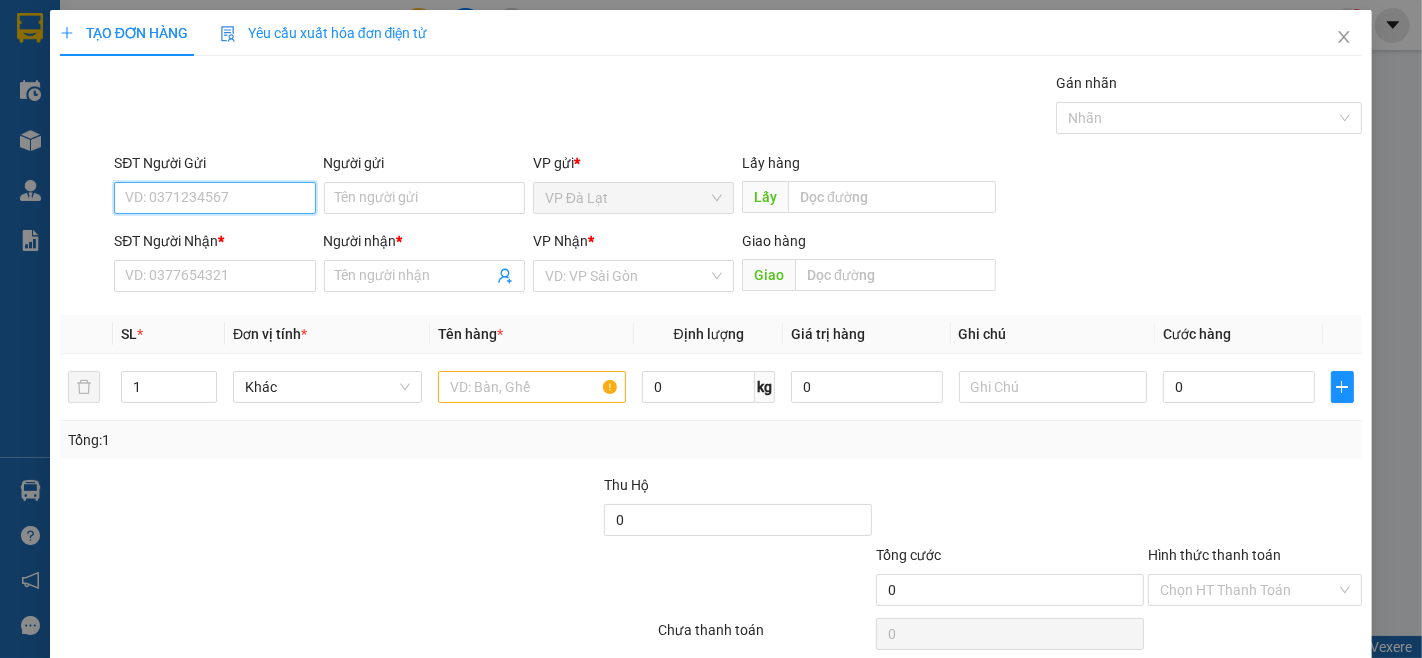 click on "SĐT Người Gửi" at bounding box center [214, 198] 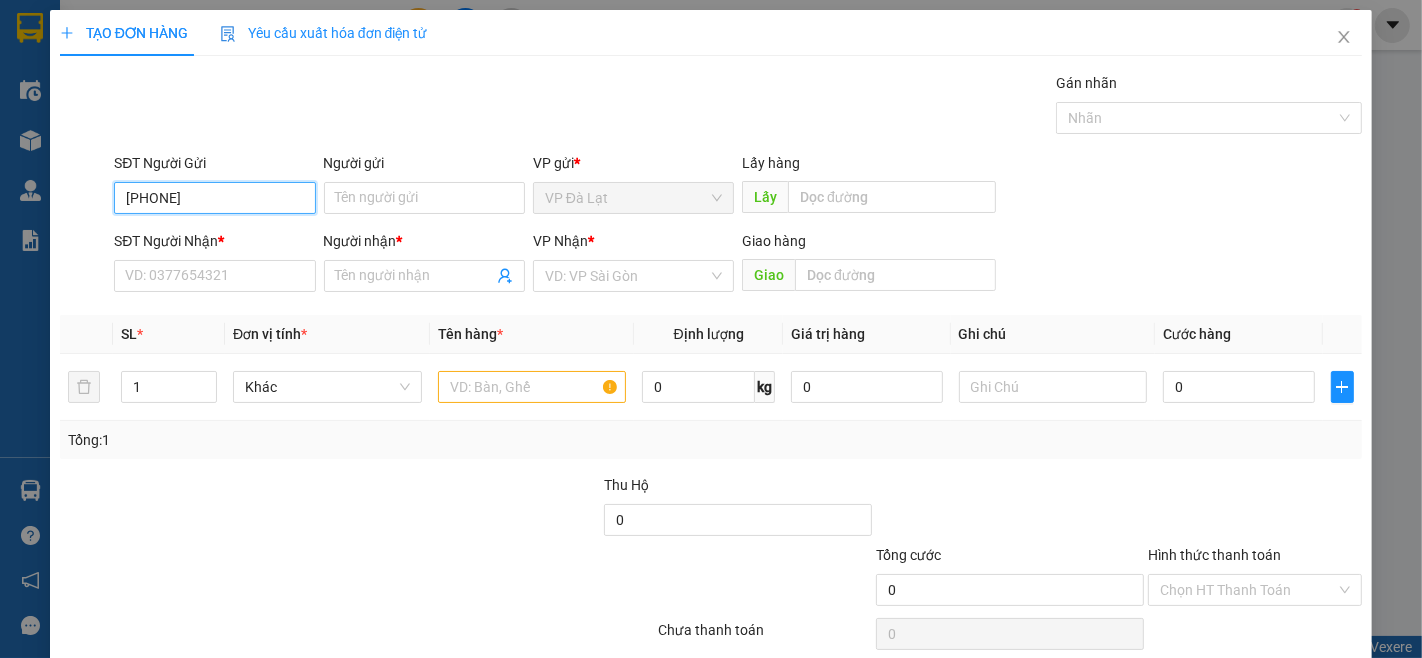 click on "[PHONE]" at bounding box center (214, 198) 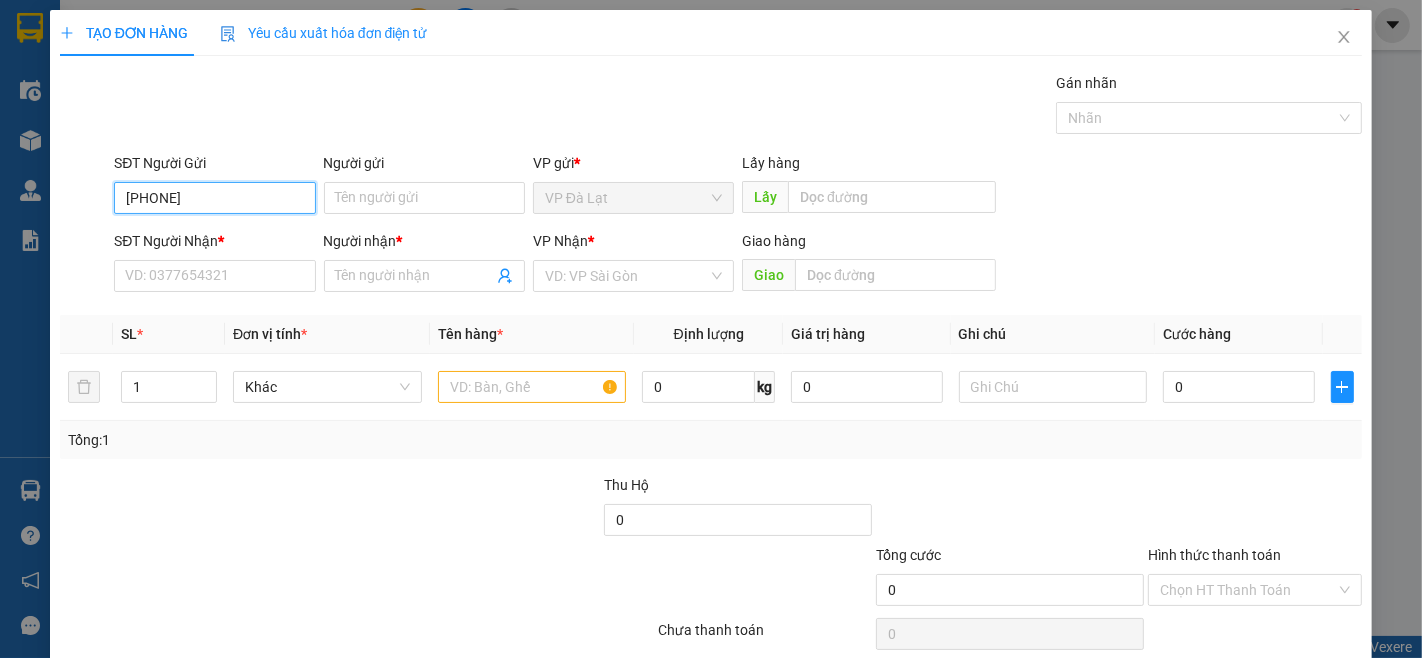click on "[PHONE]" at bounding box center (214, 198) 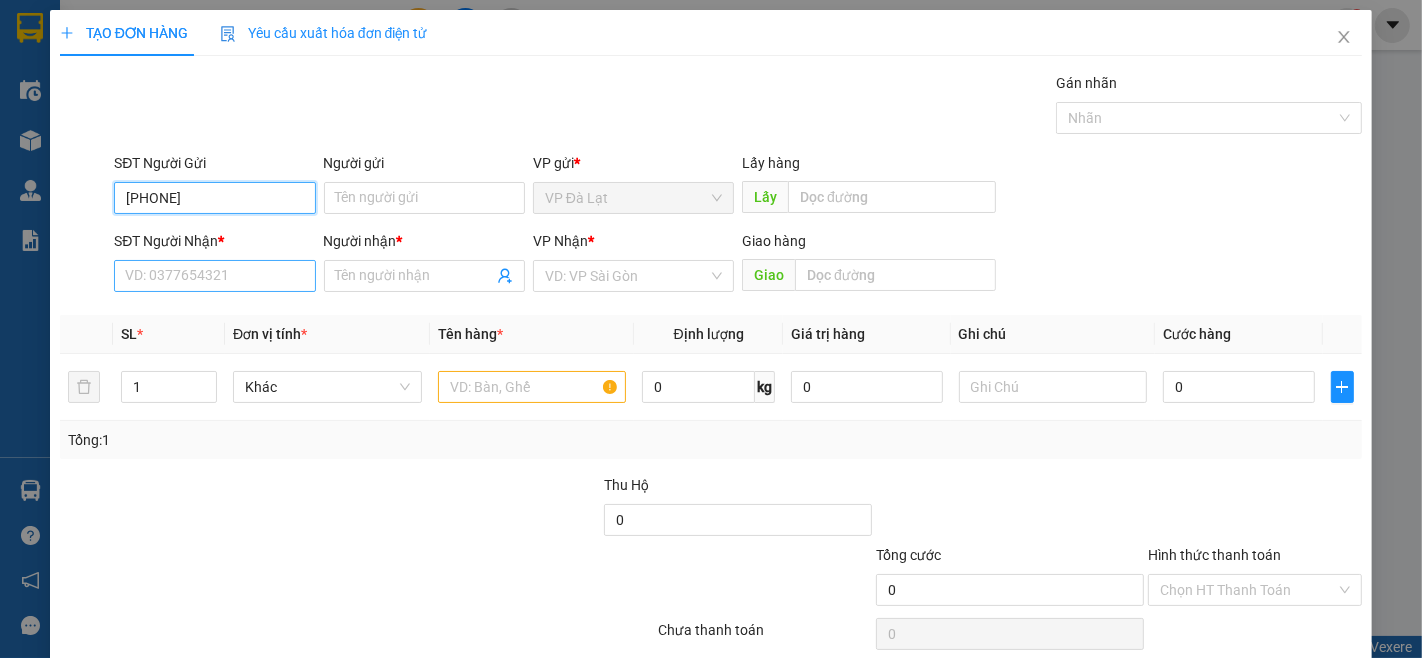 type on "[PHONE]" 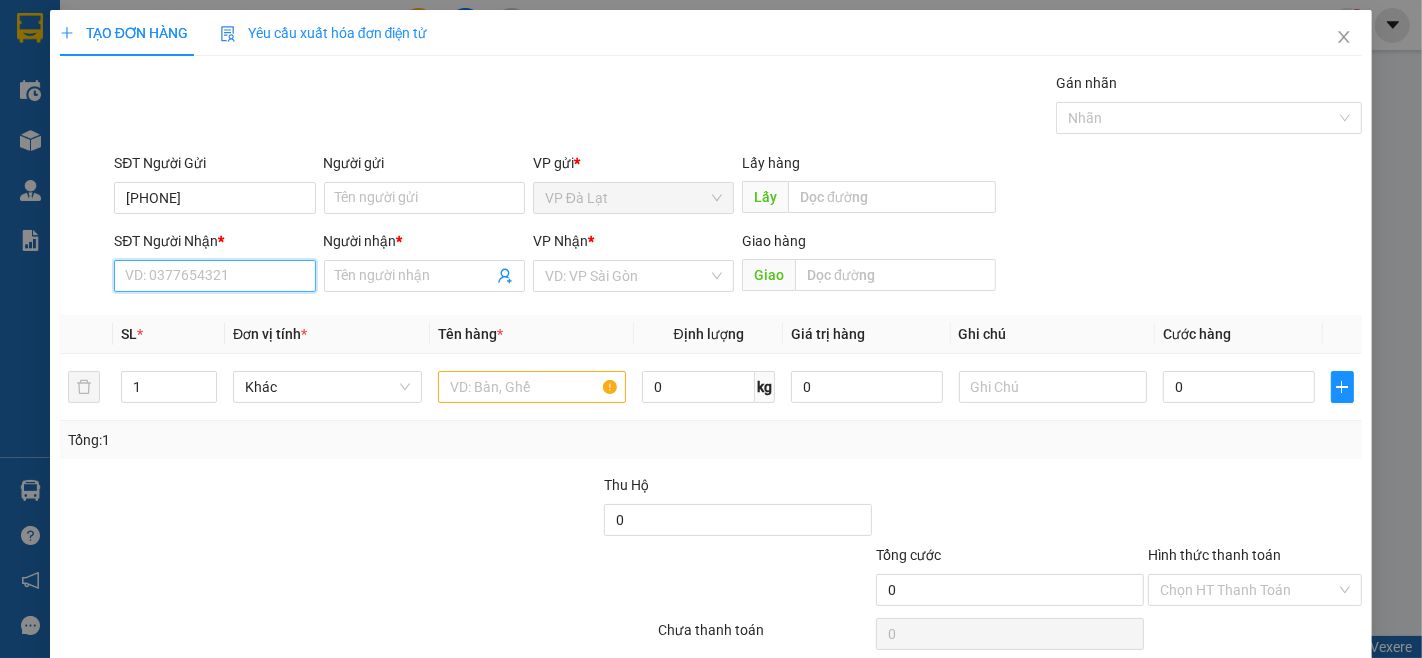 click on "SĐT Người Nhận  *" at bounding box center (214, 276) 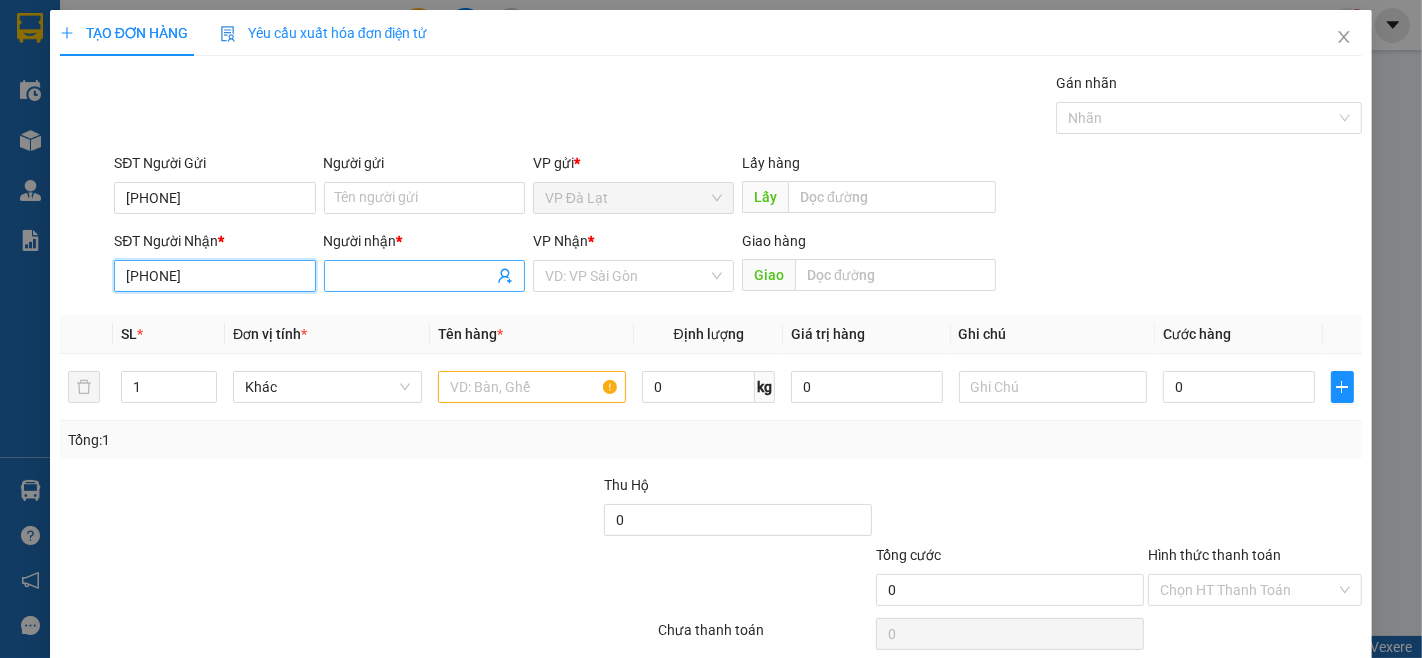 type on "[PHONE]" 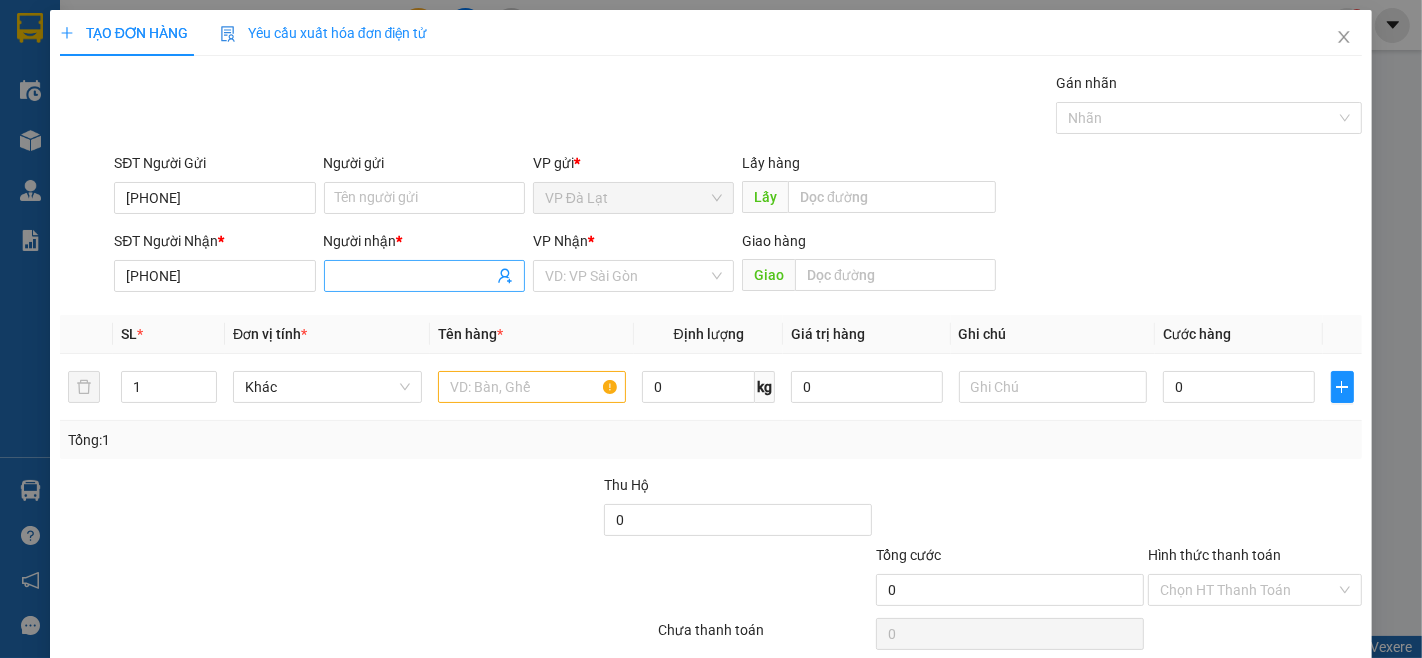 click on "Người nhận  *" at bounding box center (414, 276) 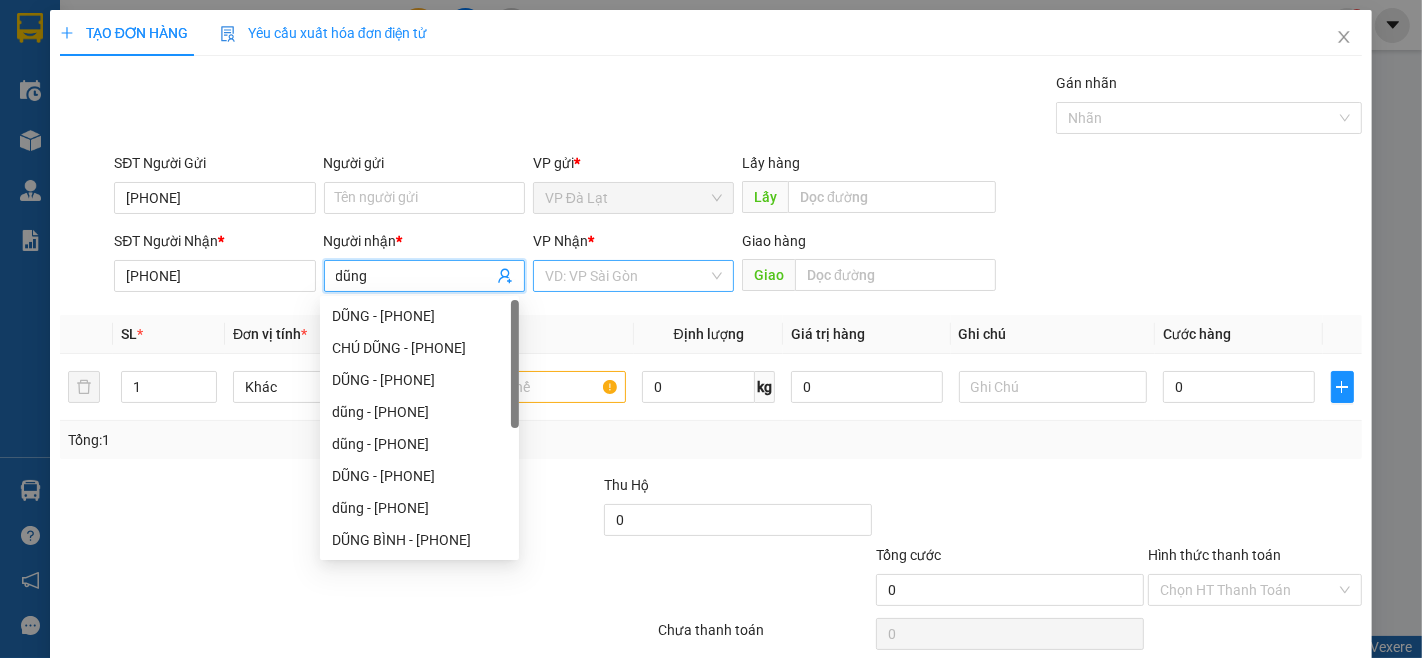 type on "dũng" 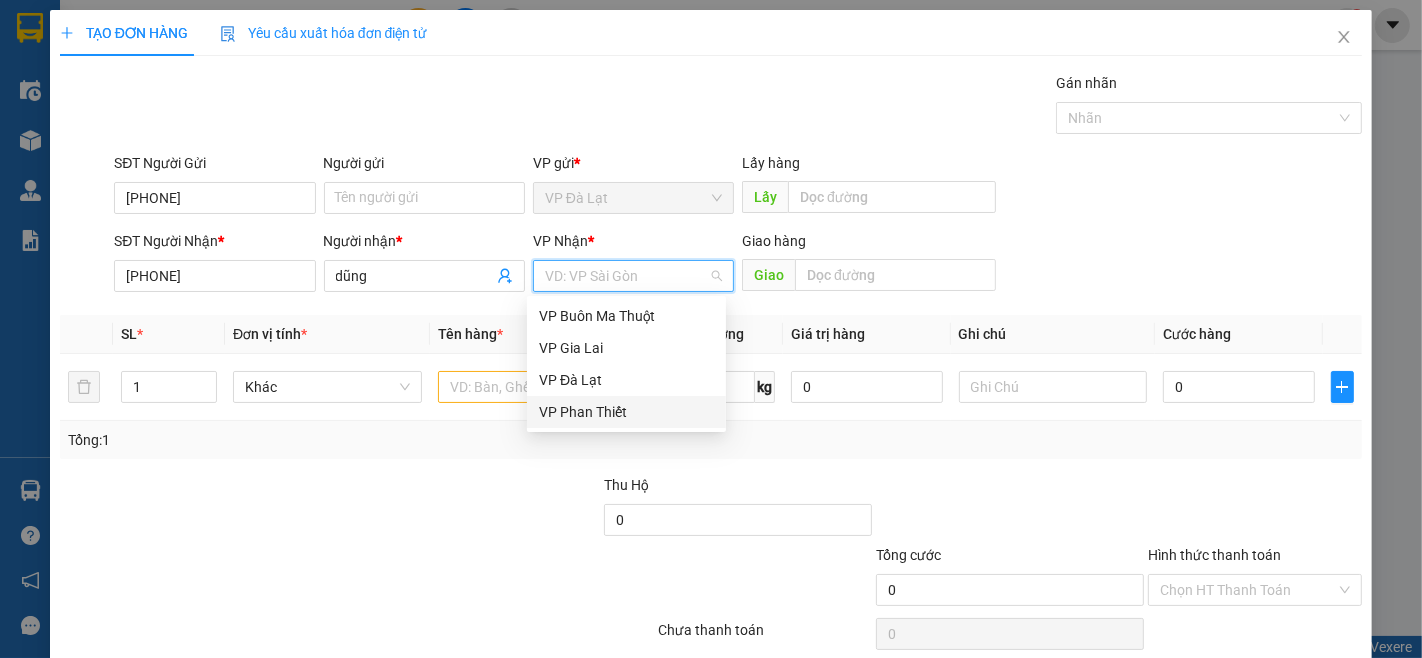 click on "VP Phan Thiết" at bounding box center [626, 412] 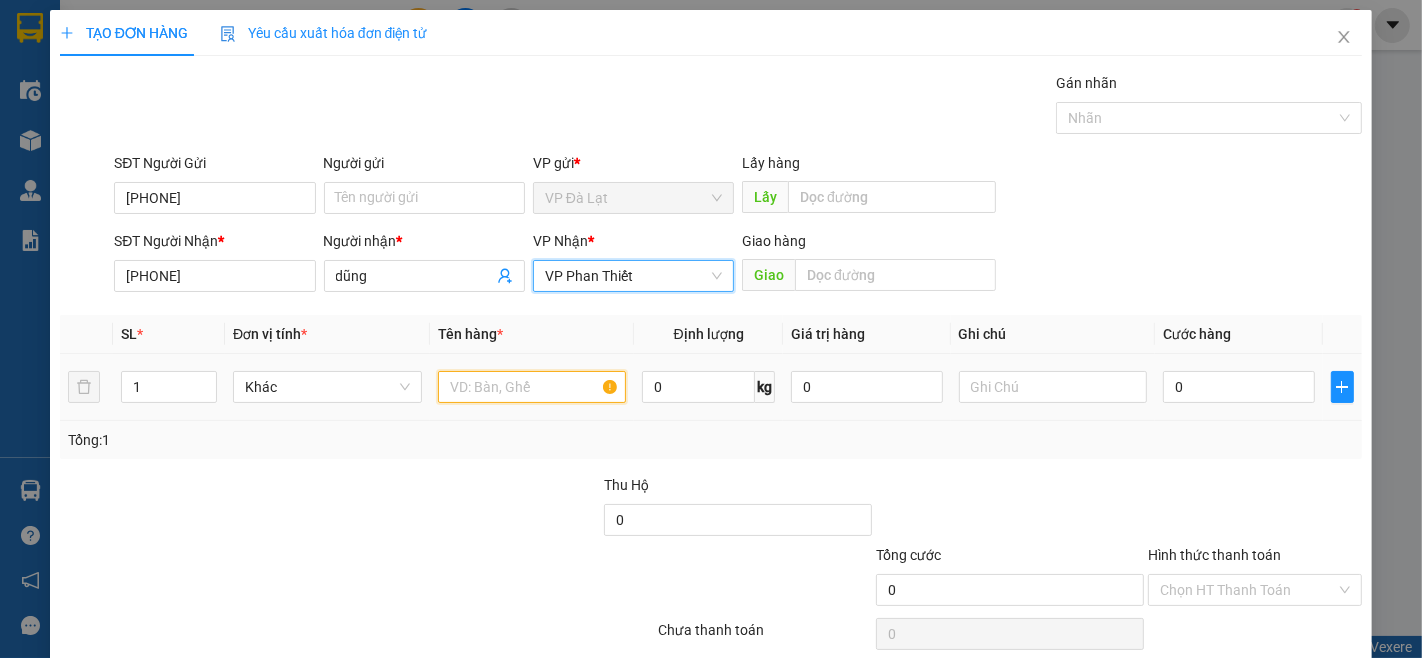 click at bounding box center [532, 387] 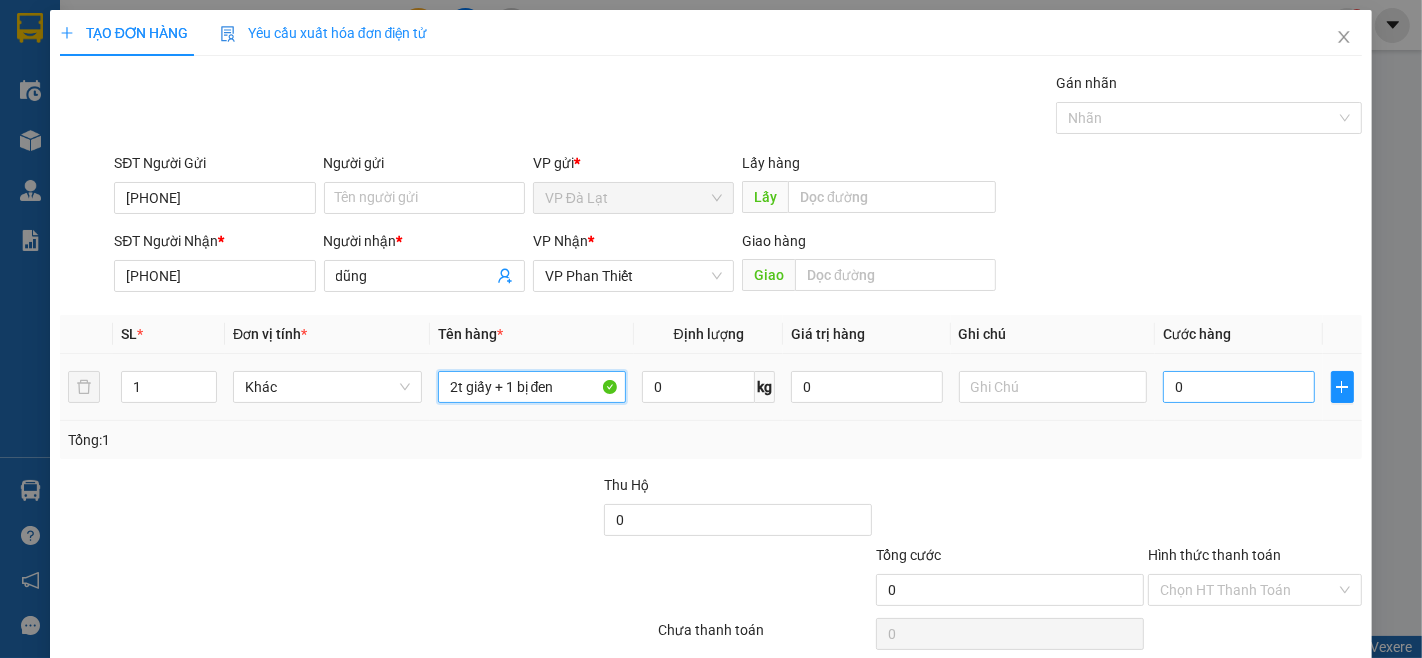 type on "2t giấy + 1 bị đen" 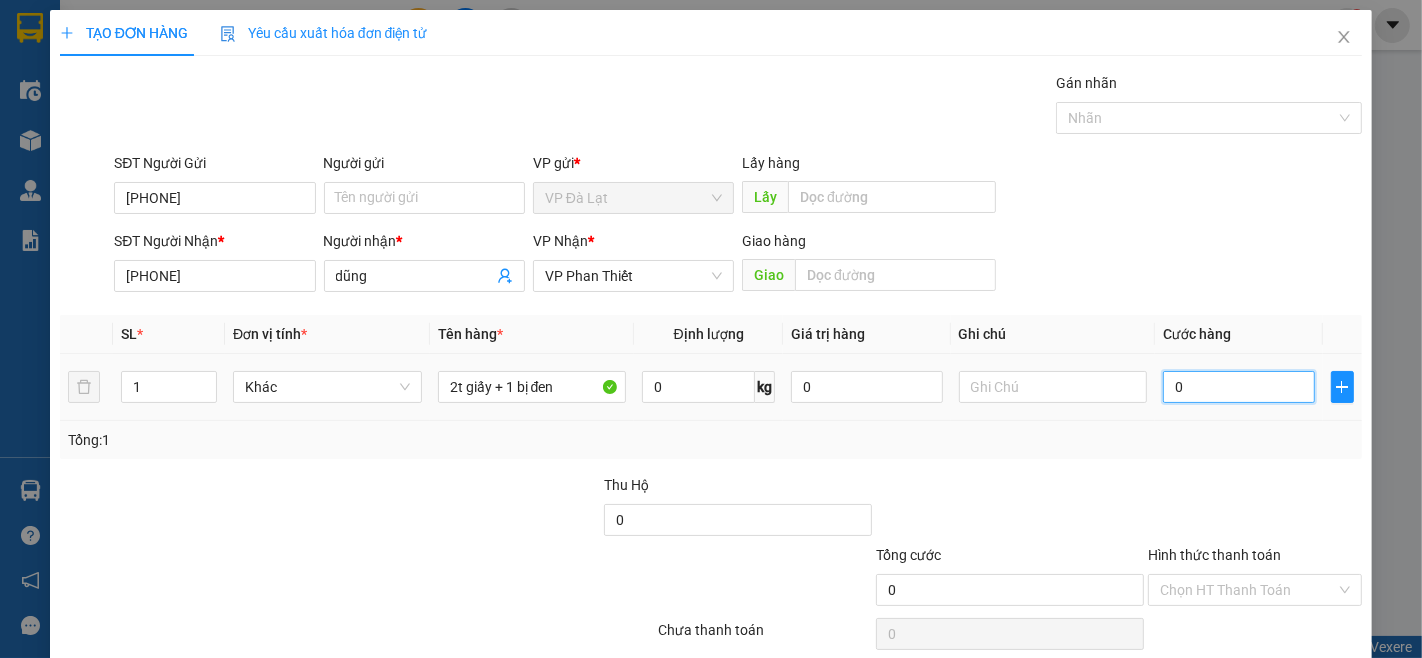 click on "0" at bounding box center [1238, 387] 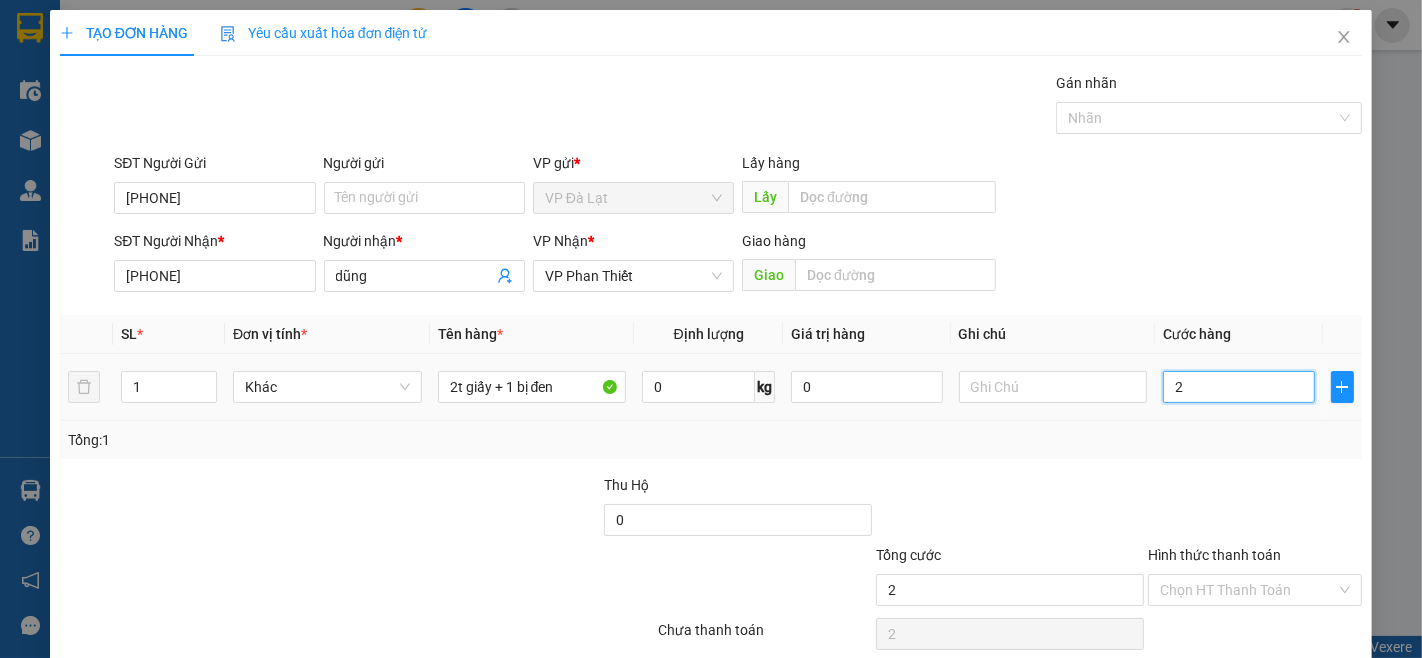 type on "20" 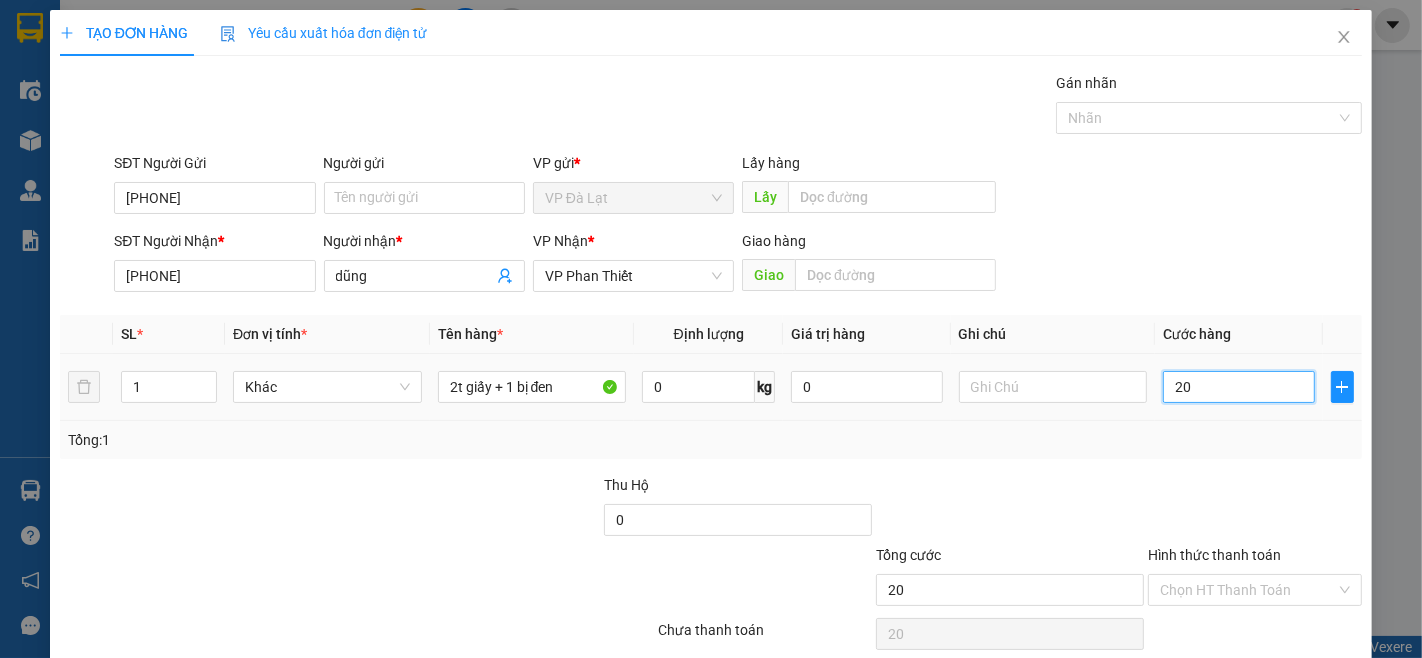 type on "200" 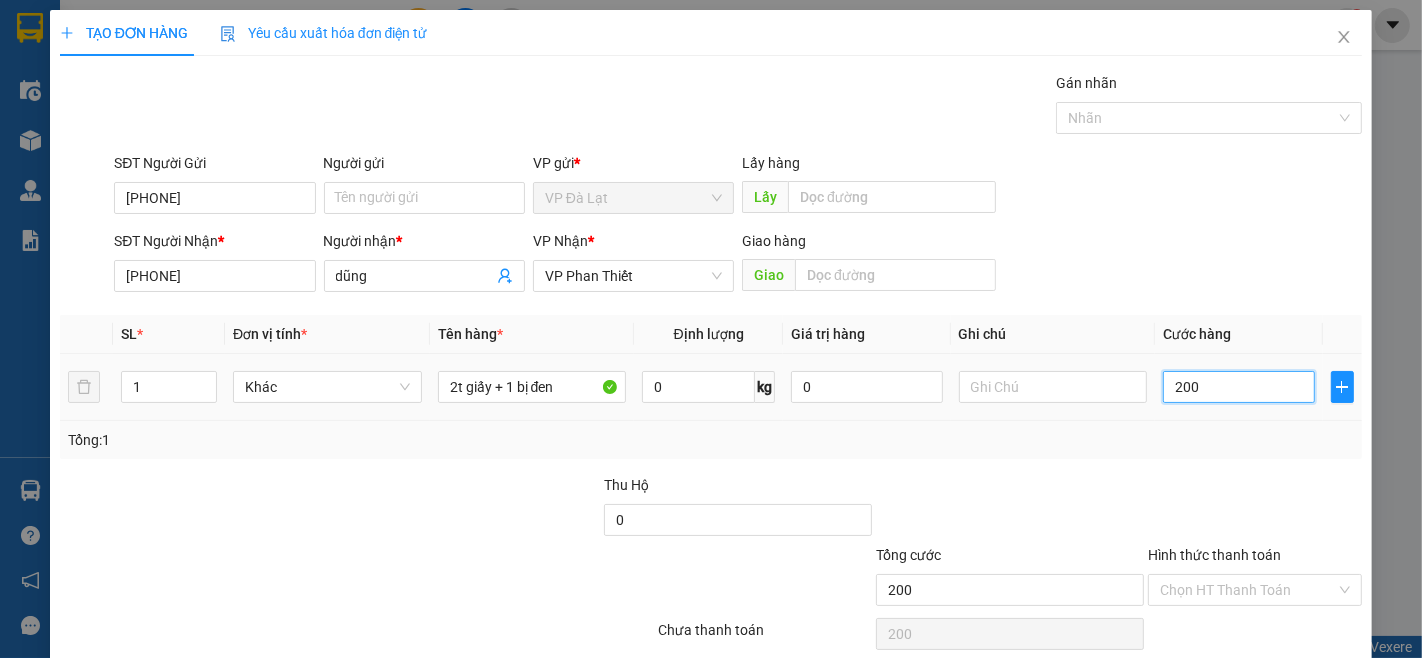type on "2.000" 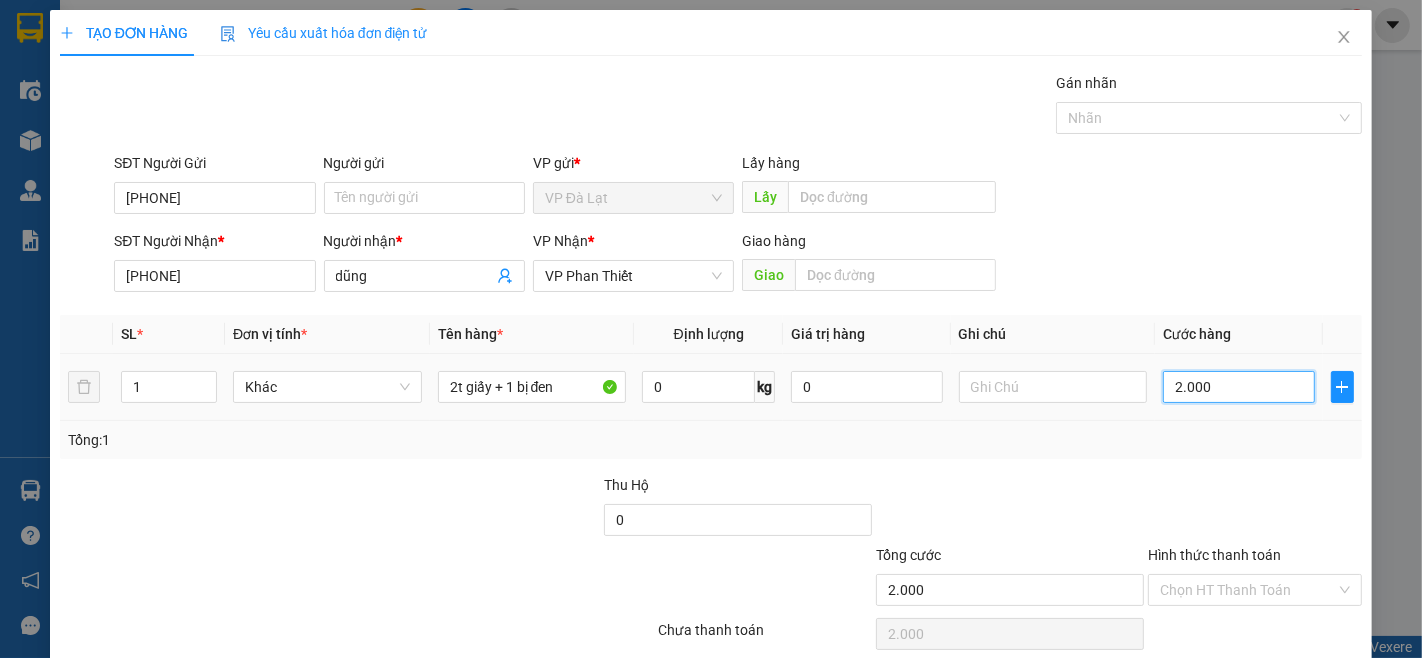 type on "20.000" 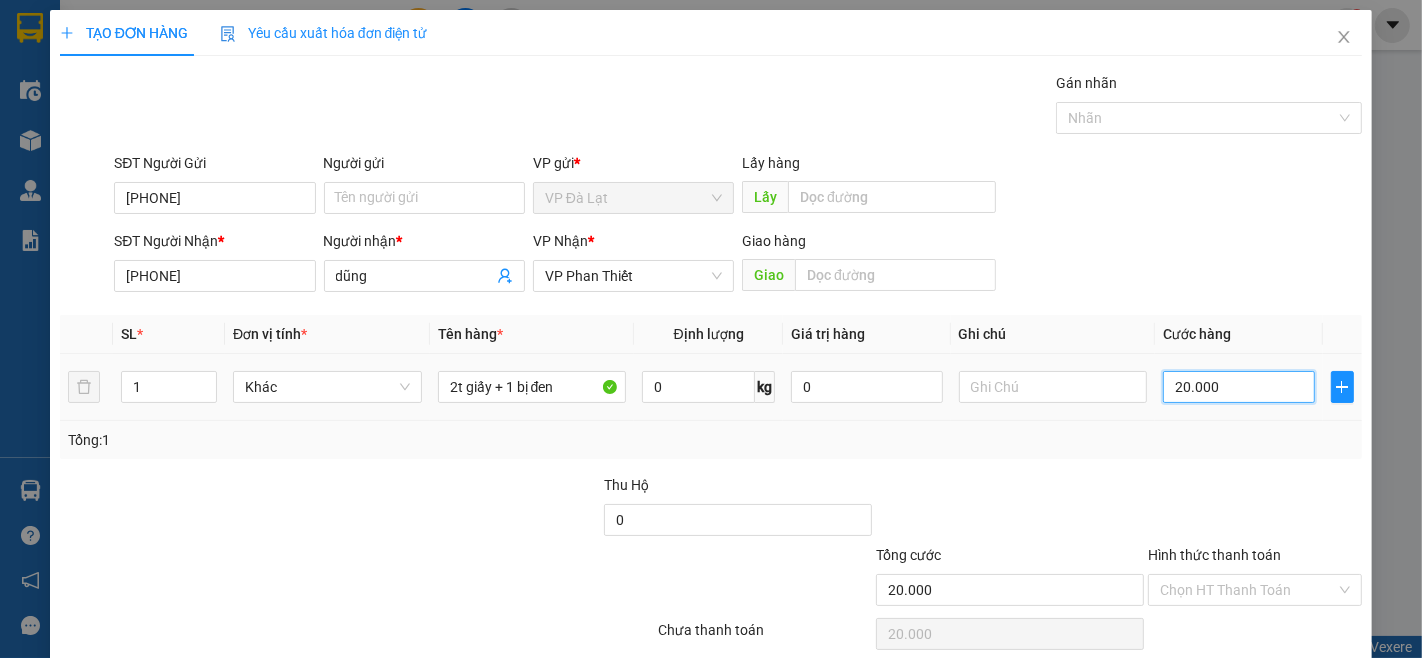 type on "200.000" 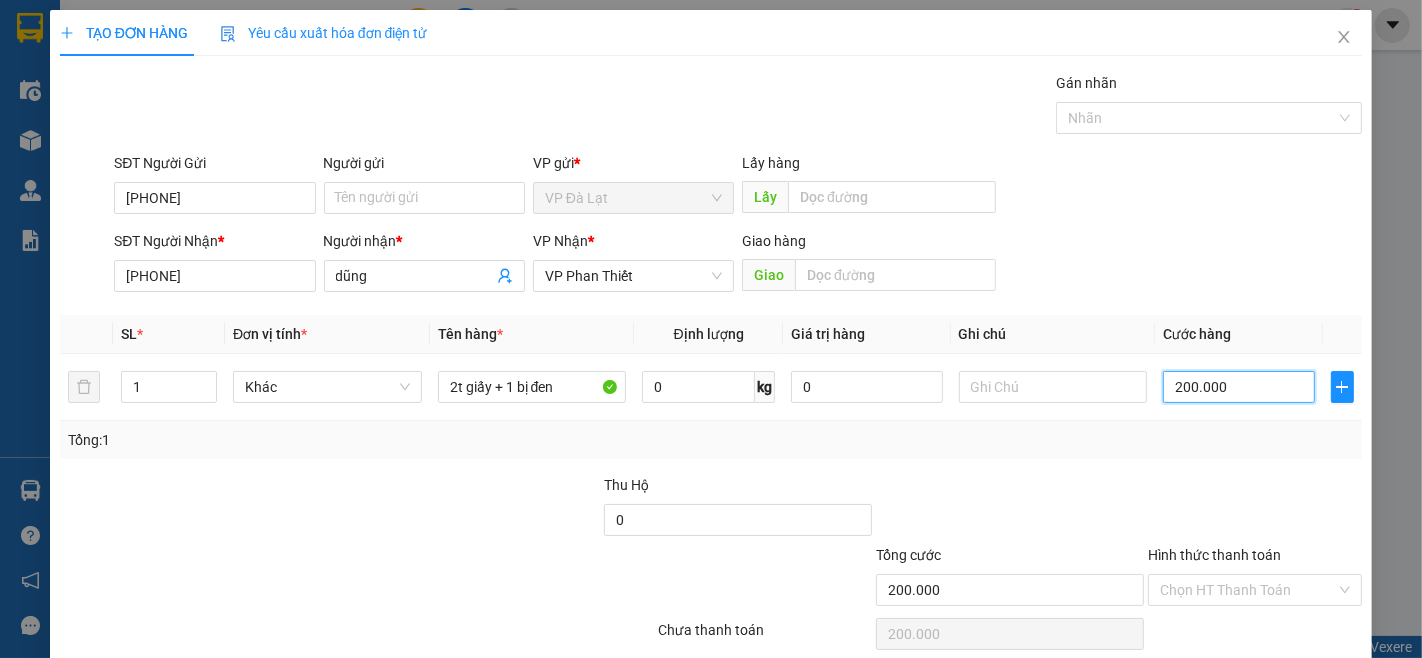 type on "200.000" 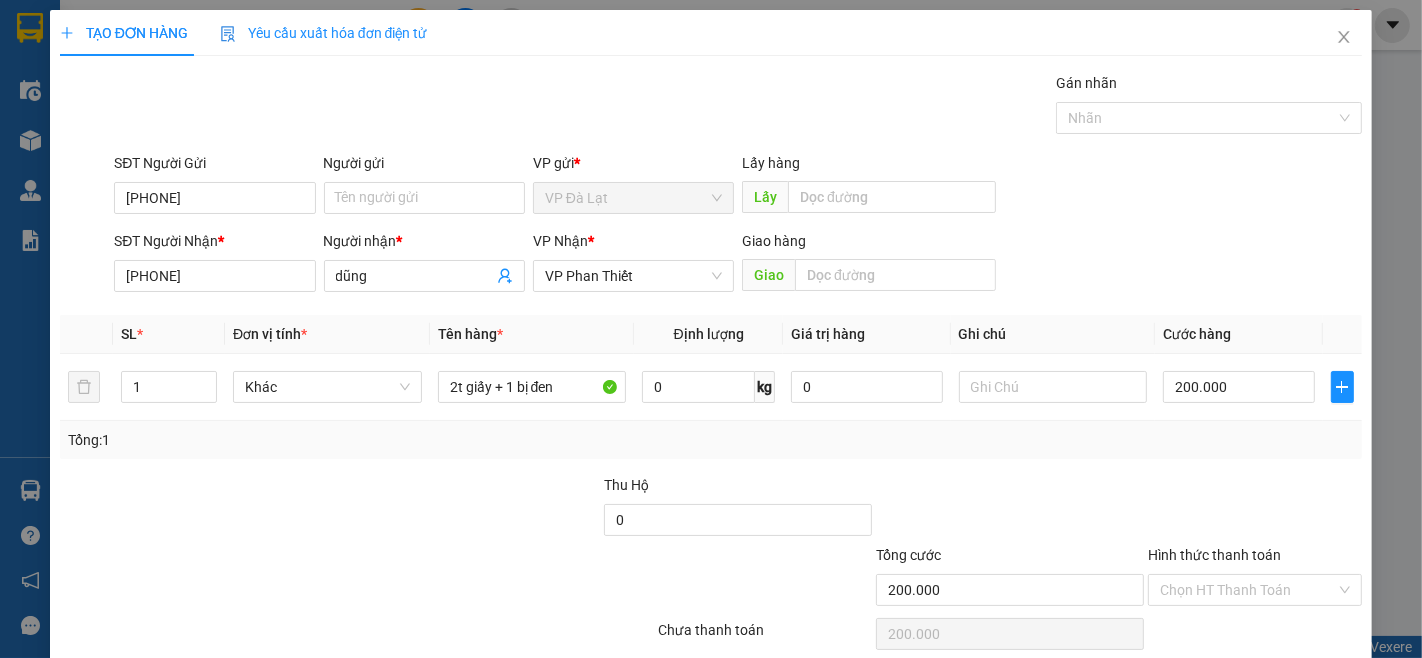 click at bounding box center [1255, 509] 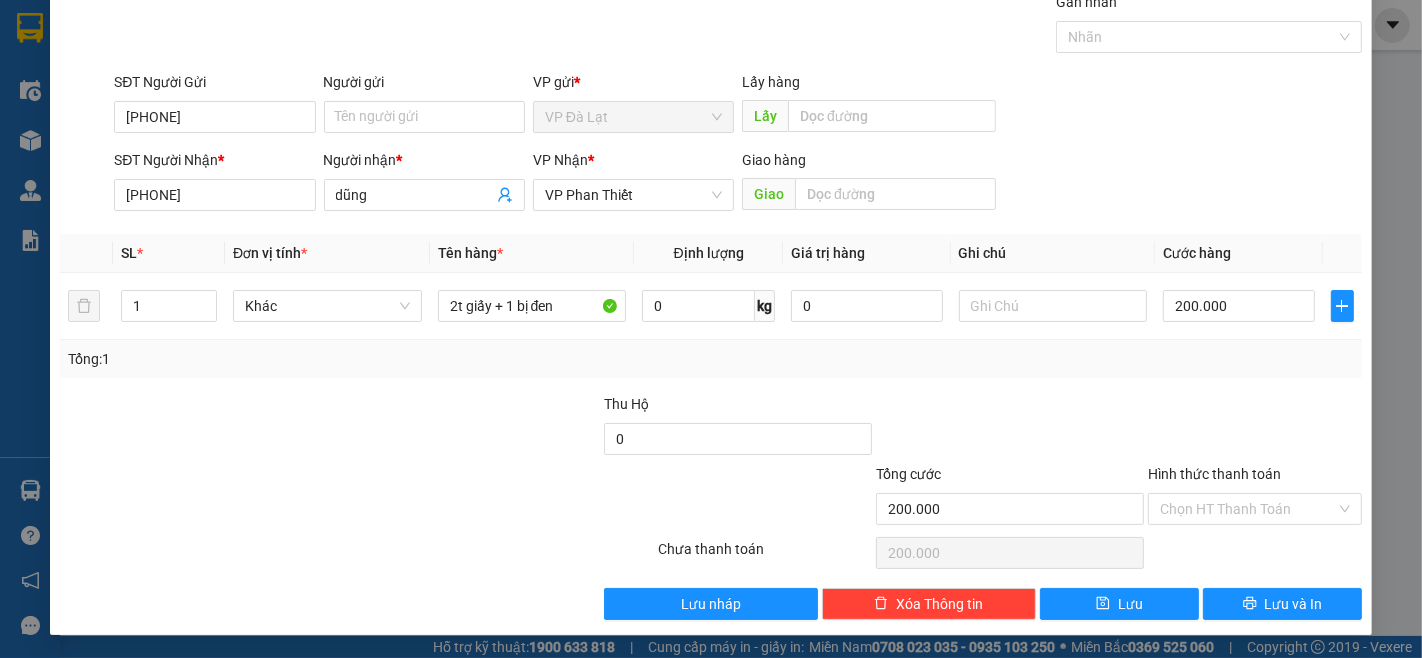 click at bounding box center [1255, 428] 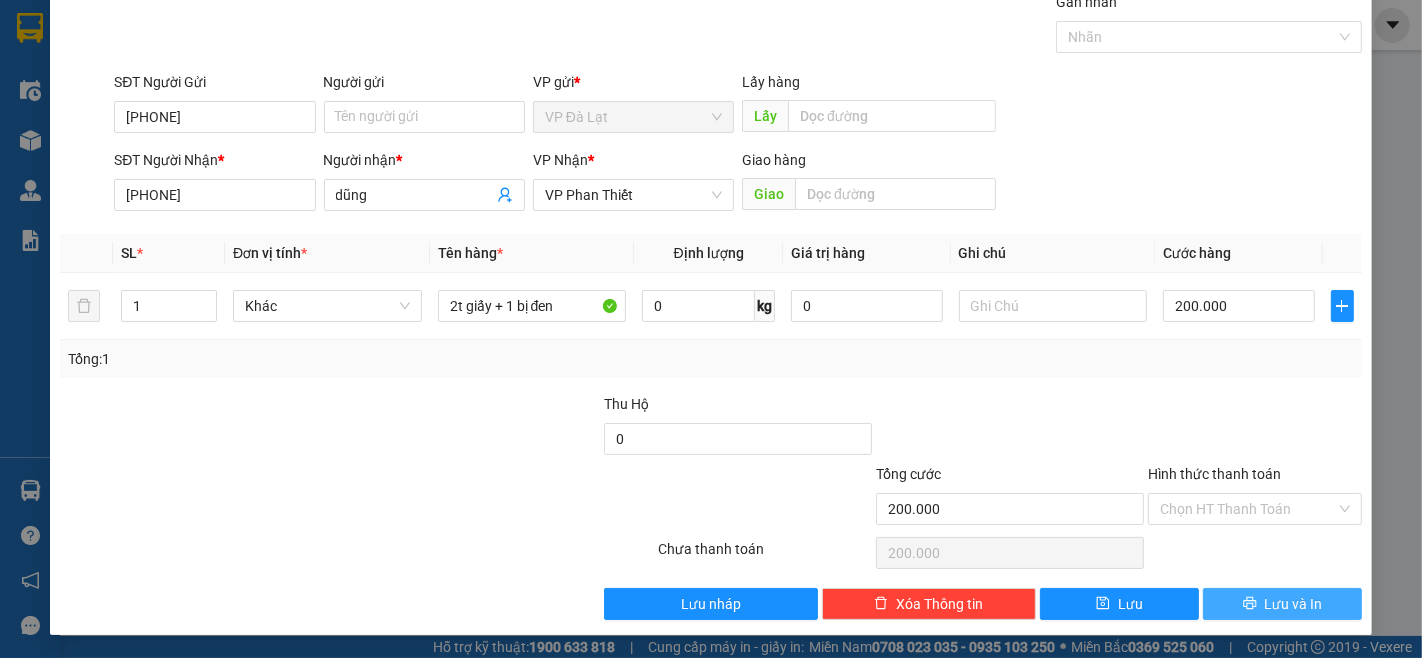 drag, startPoint x: 1257, startPoint y: 615, endPoint x: 1261, endPoint y: 600, distance: 15.524175 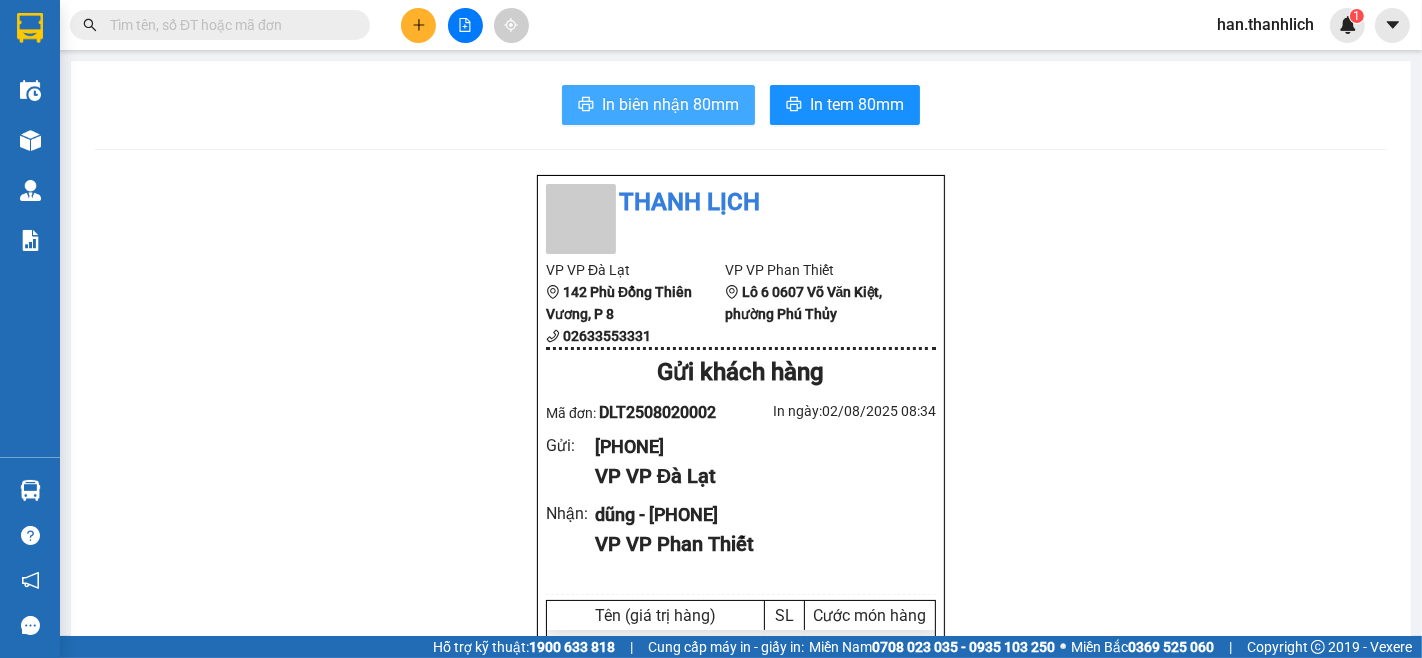 click on "In biên nhận 80mm" at bounding box center (670, 104) 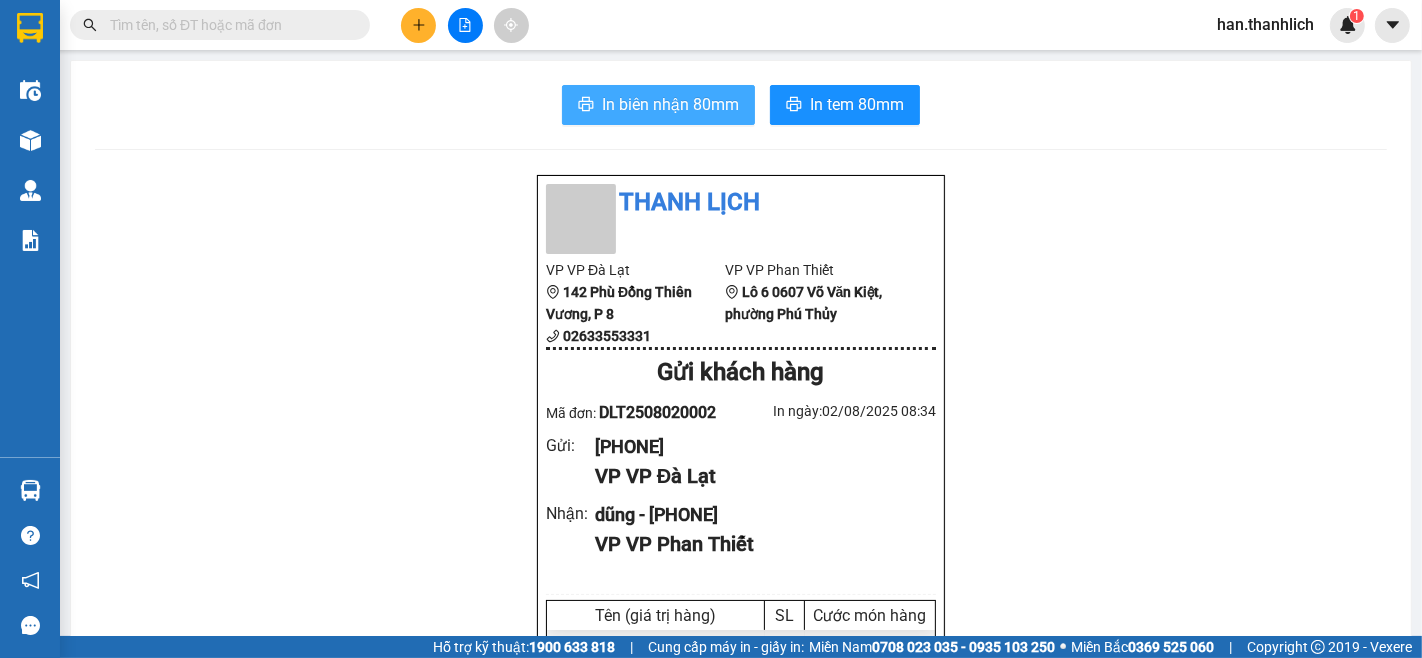 scroll, scrollTop: 0, scrollLeft: 0, axis: both 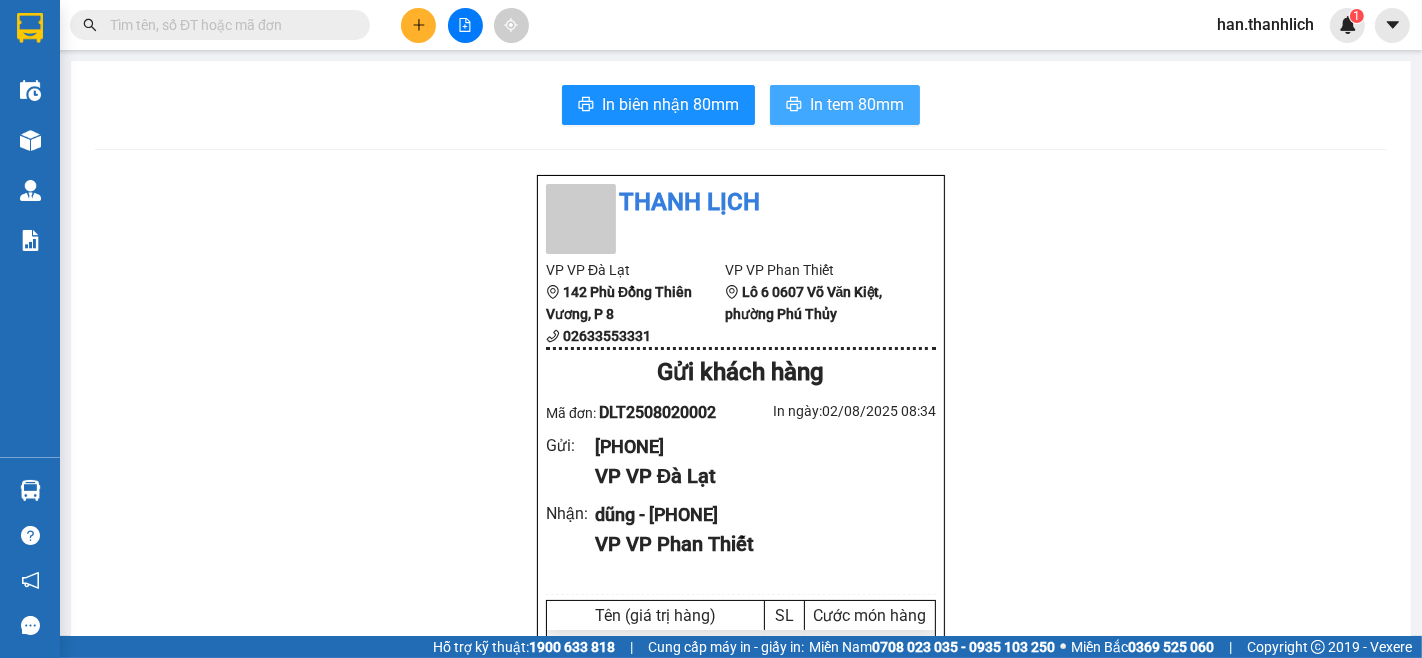 click on "In tem 80mm" at bounding box center (857, 104) 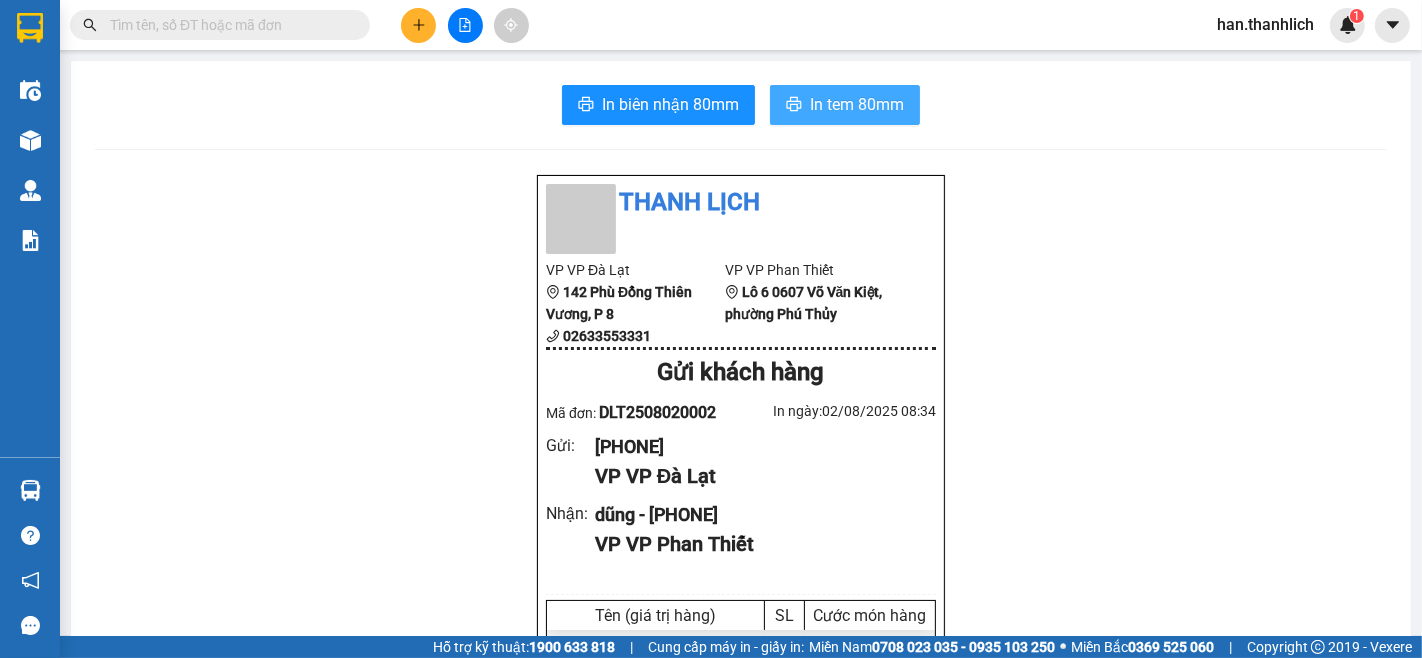 scroll, scrollTop: 0, scrollLeft: 0, axis: both 